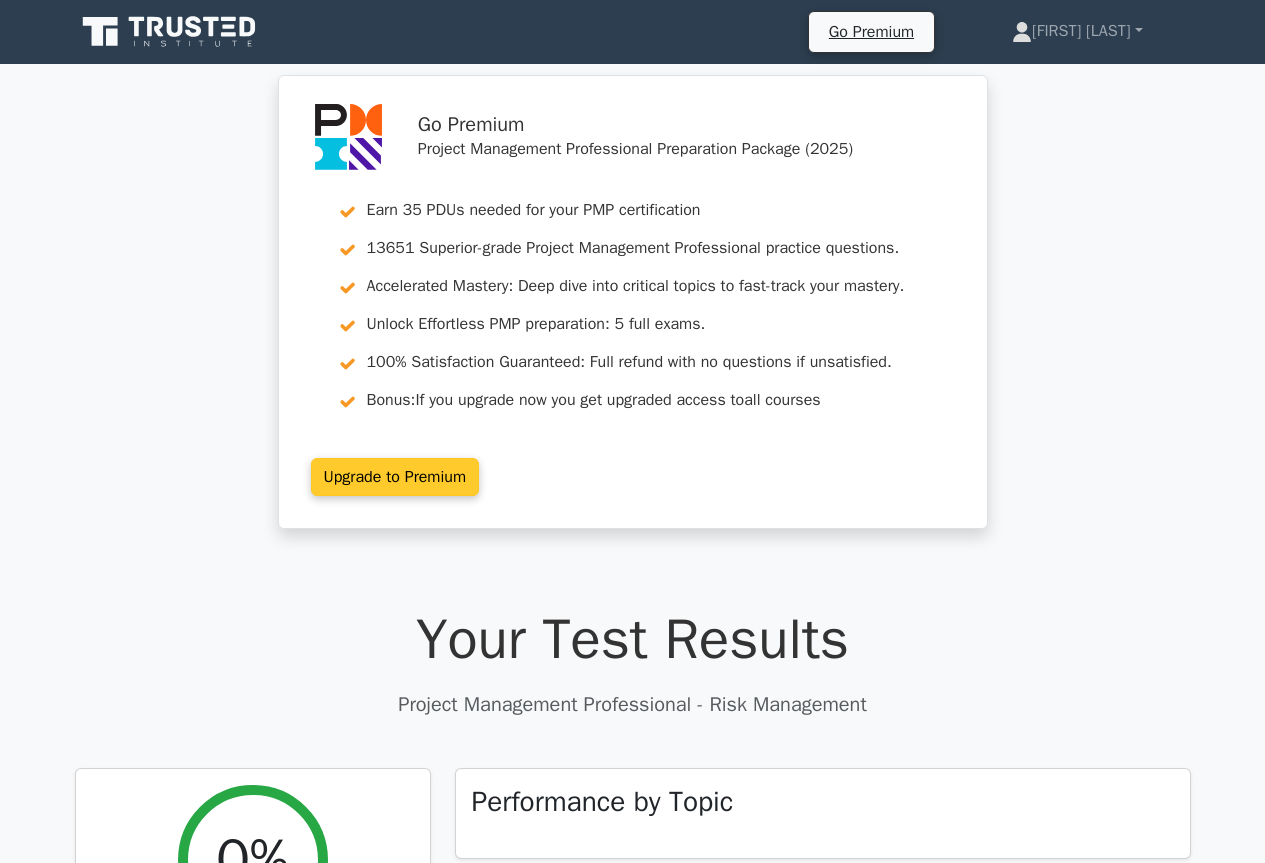scroll, scrollTop: 0, scrollLeft: 0, axis: both 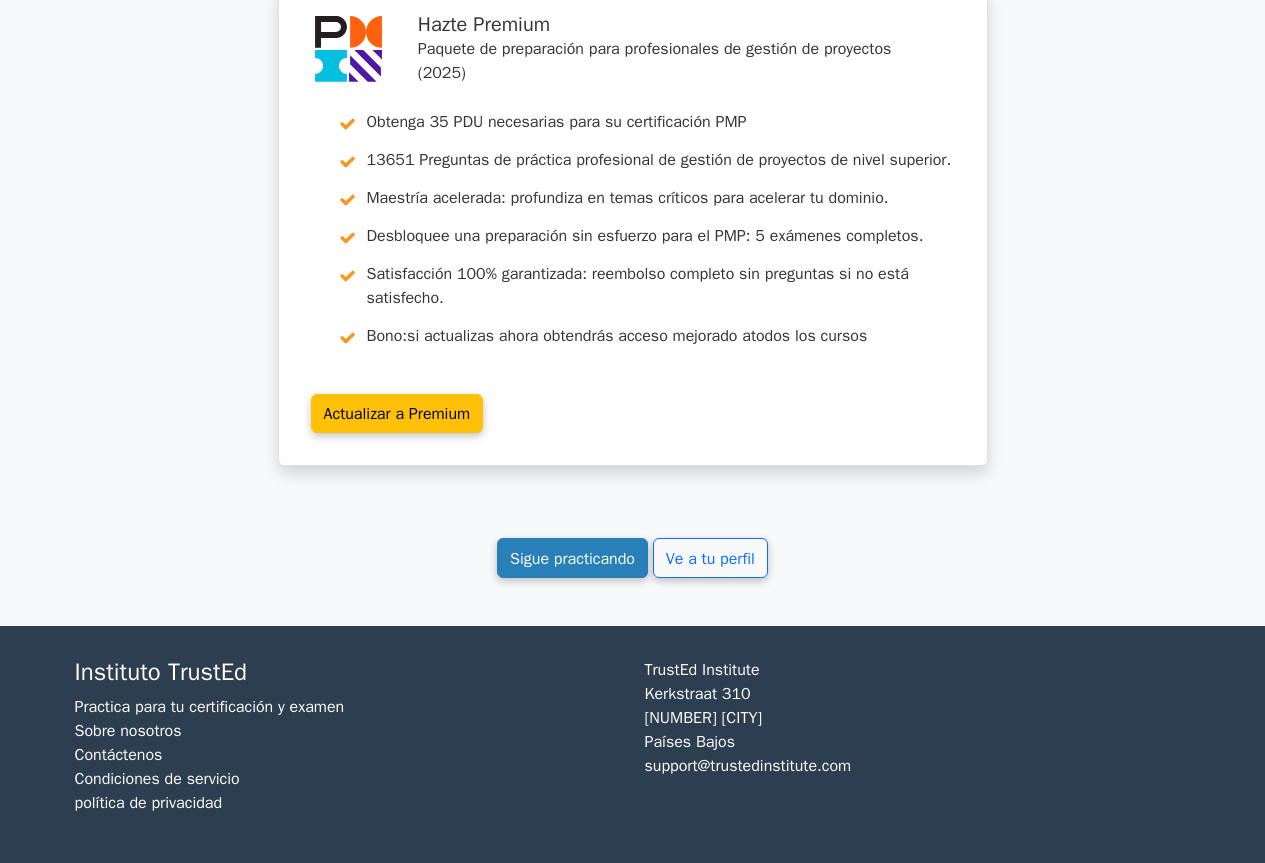 click on "Sigue practicando" at bounding box center (572, 559) 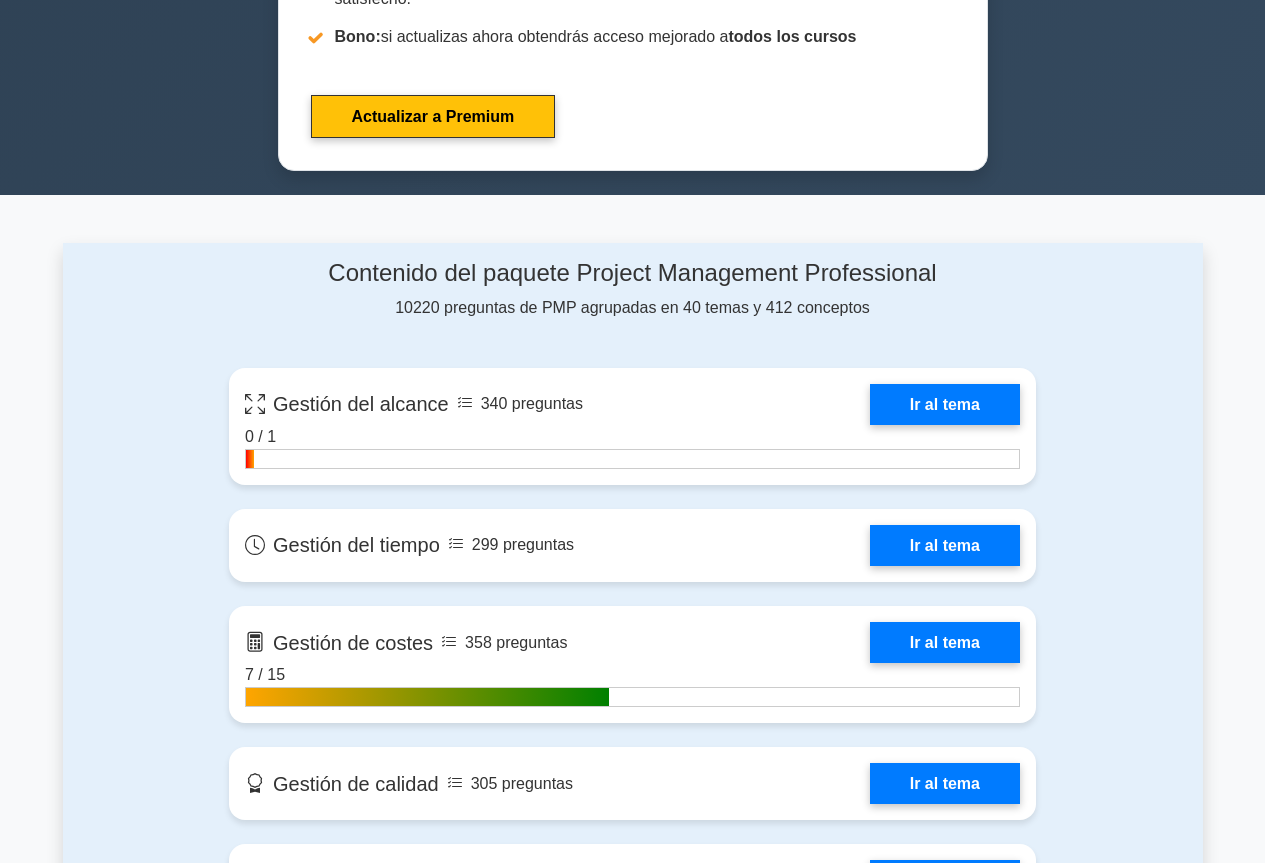 scroll, scrollTop: 1503, scrollLeft: 0, axis: vertical 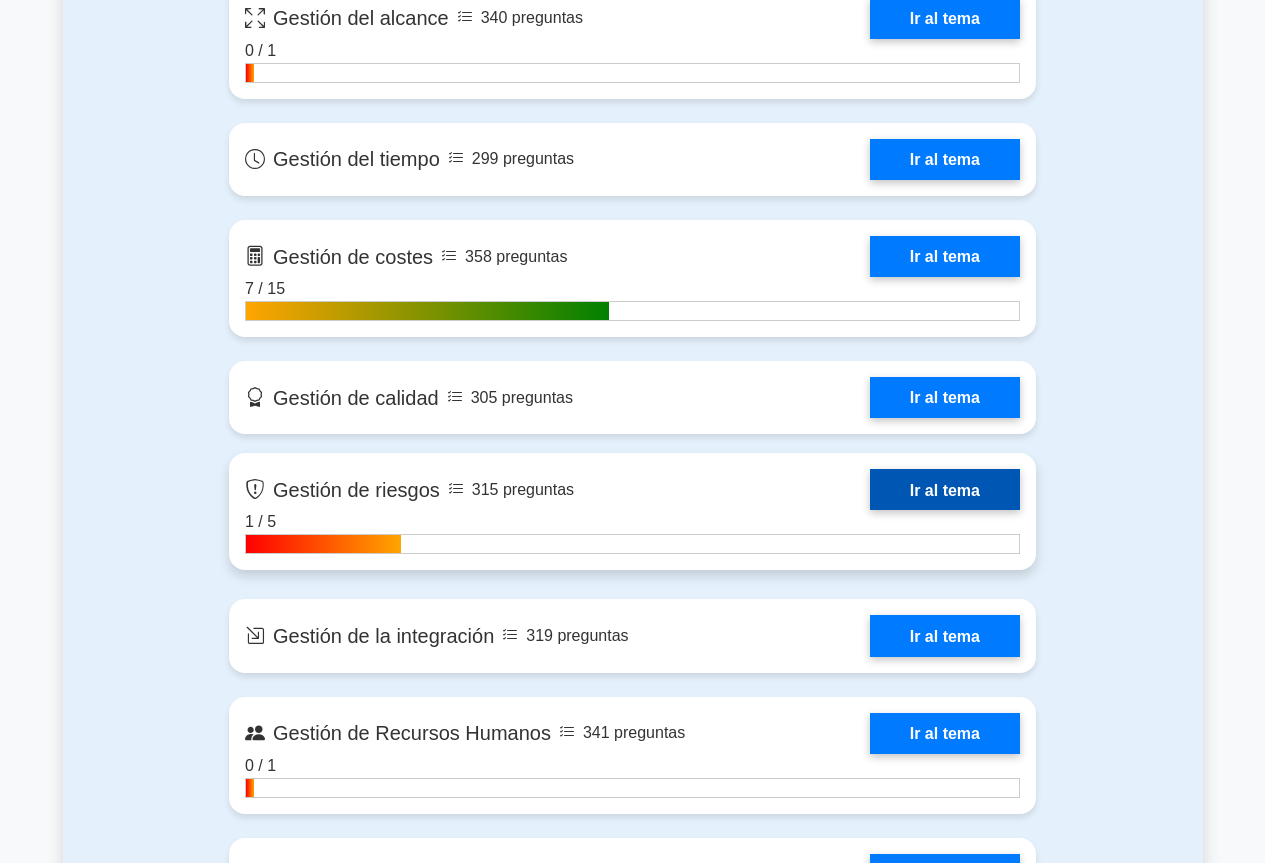 click on "Ir al tema" at bounding box center [945, 489] 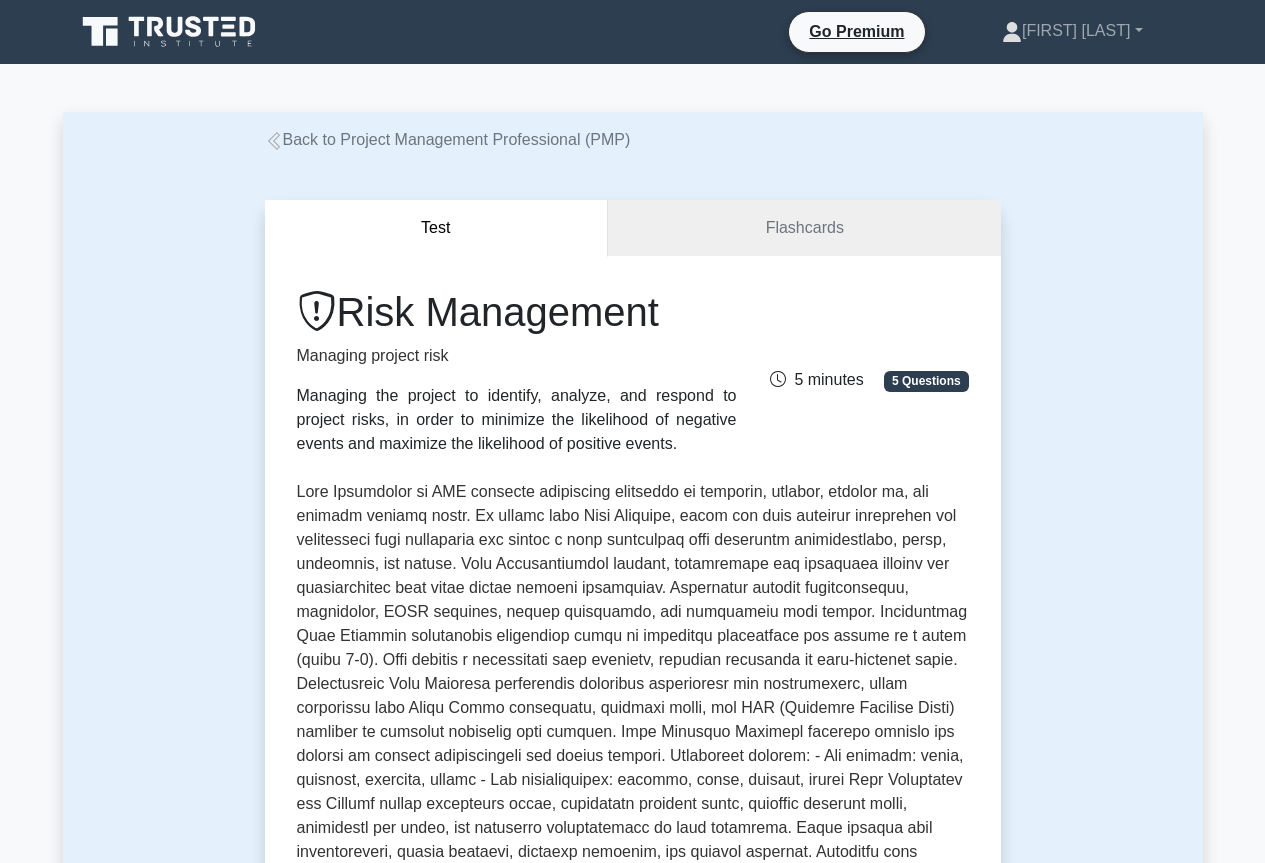 scroll, scrollTop: 0, scrollLeft: 0, axis: both 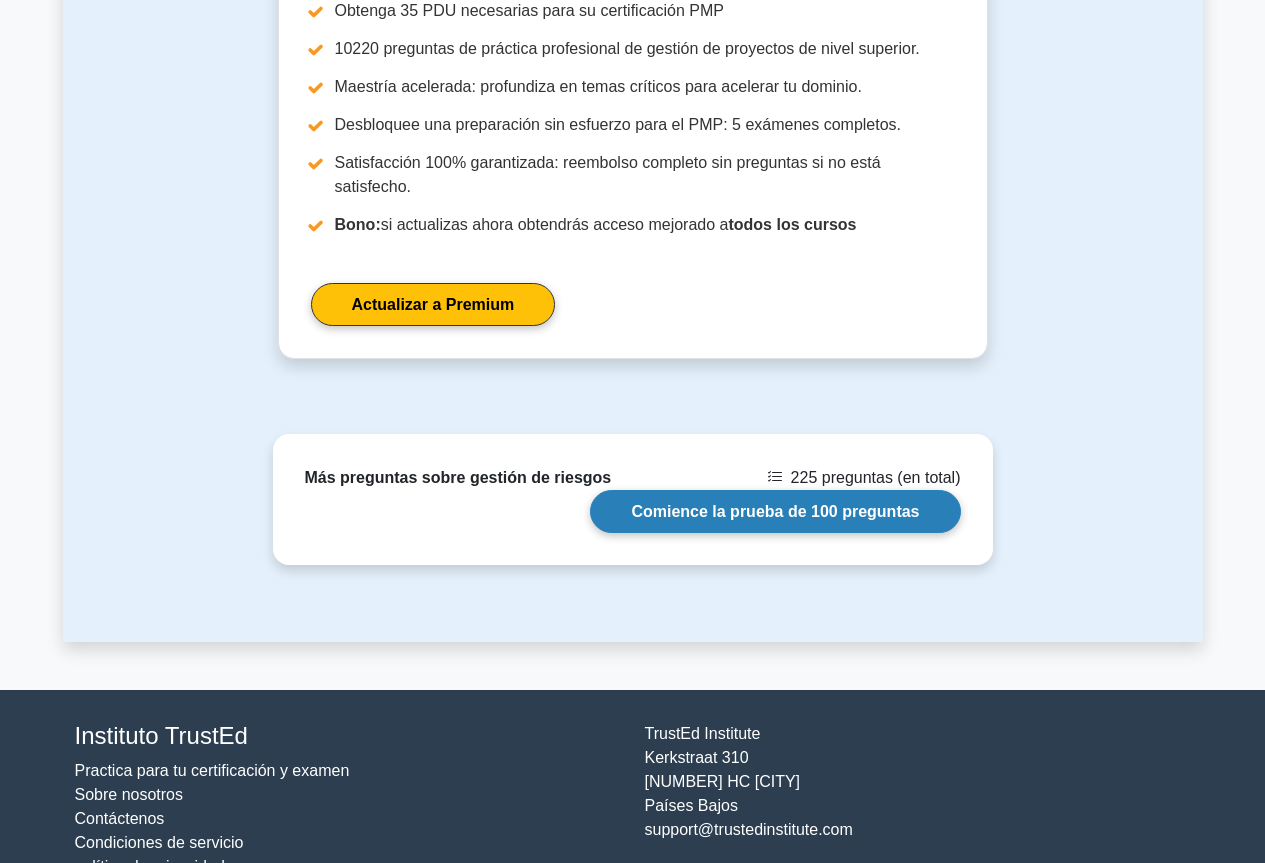 click on "Comience la prueba de 100 preguntas" at bounding box center [775, 511] 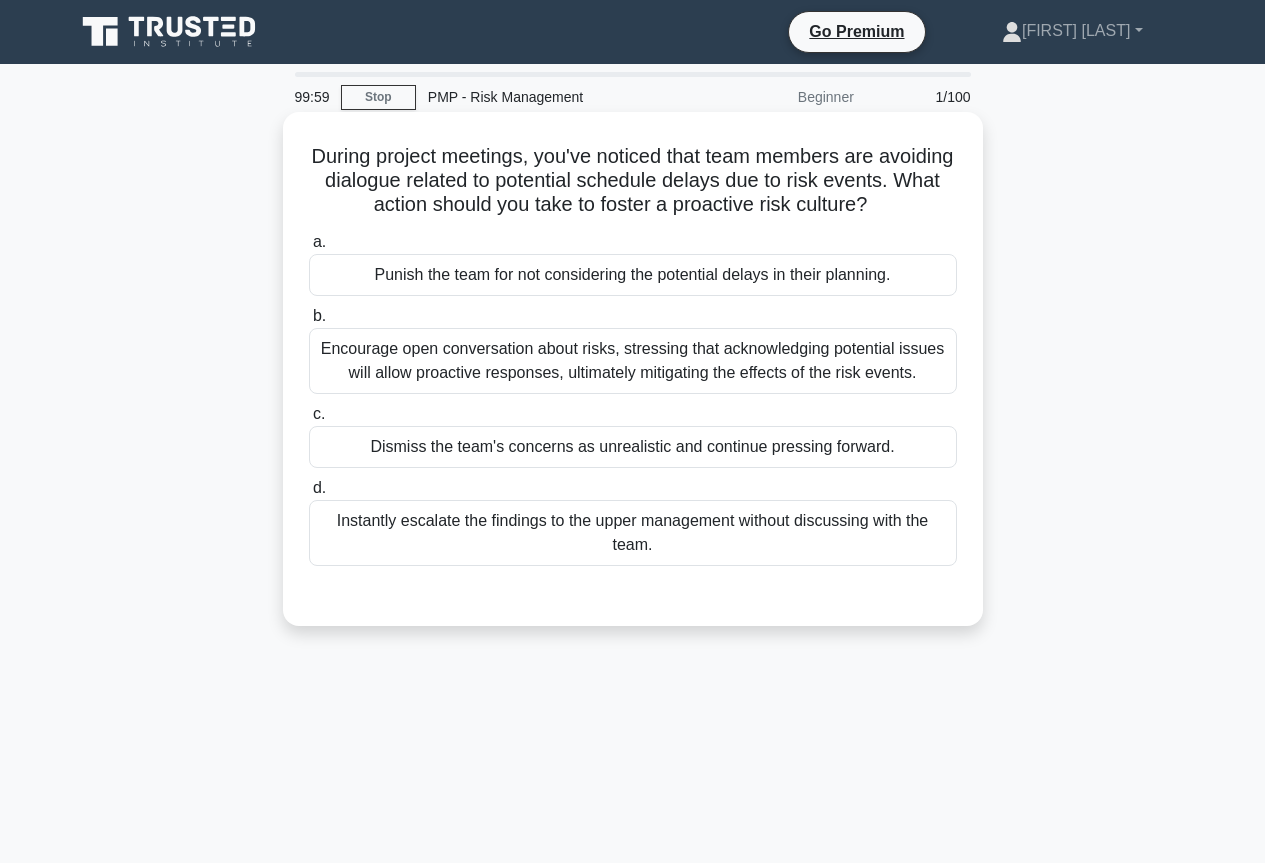 scroll, scrollTop: 0, scrollLeft: 0, axis: both 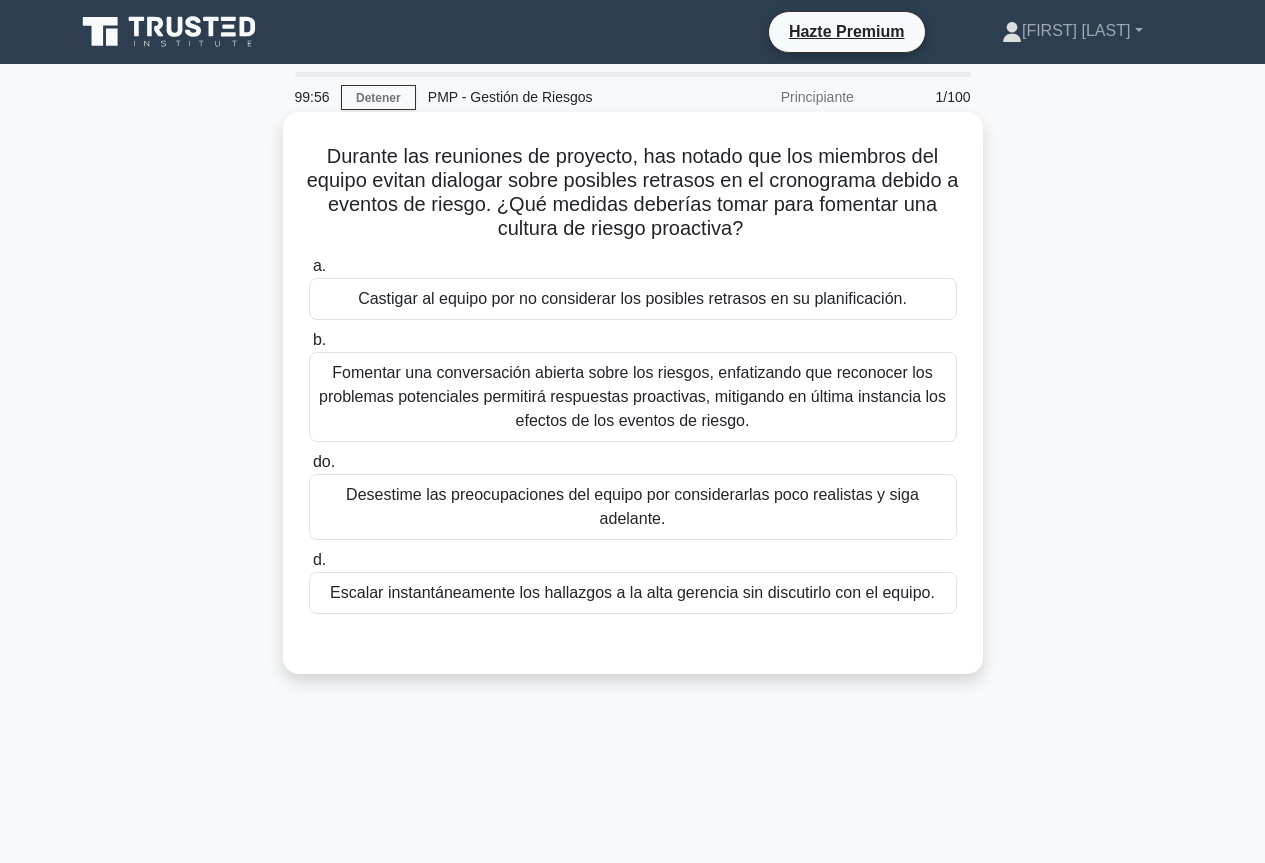click on "Escalar instantáneamente los hallazgos a la alta gerencia sin discutirlo con el equipo." at bounding box center [632, 592] 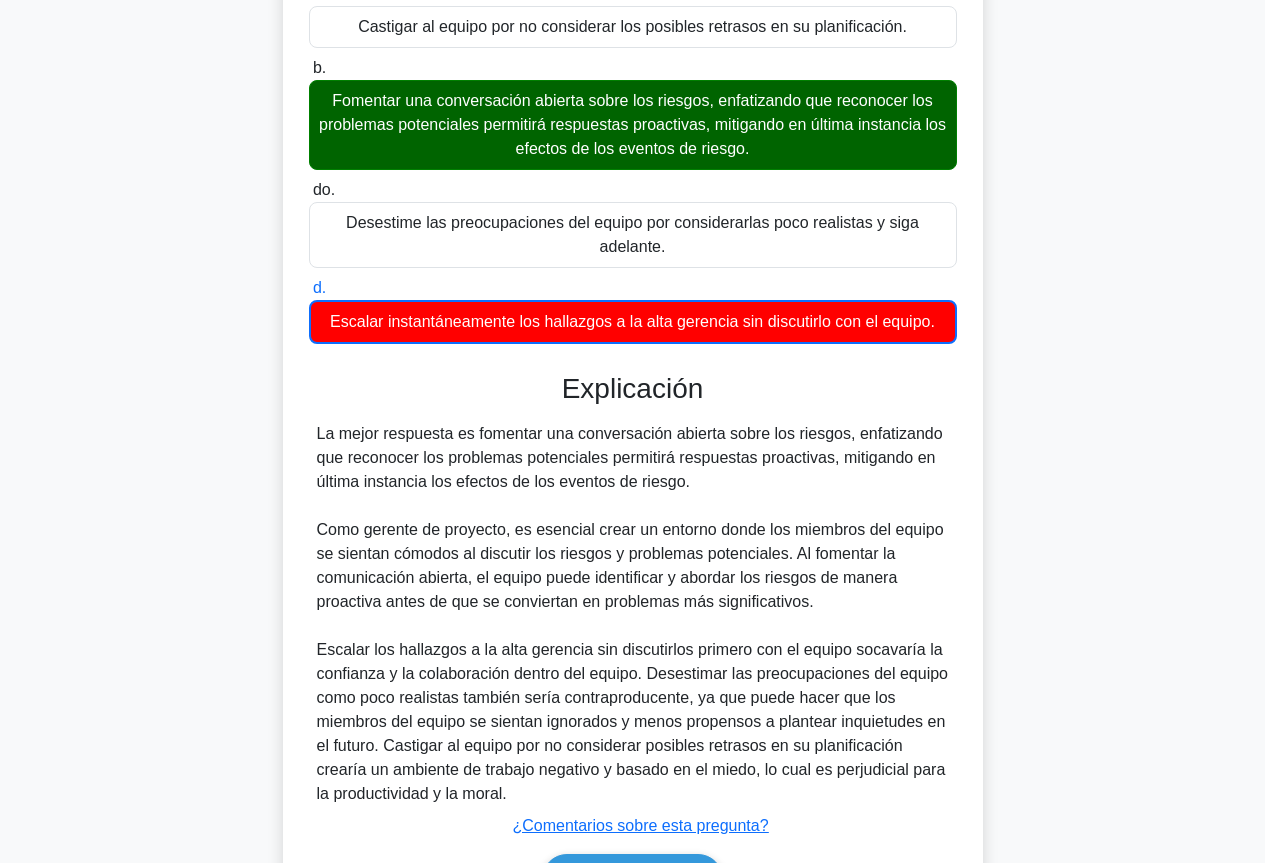 scroll, scrollTop: 400, scrollLeft: 0, axis: vertical 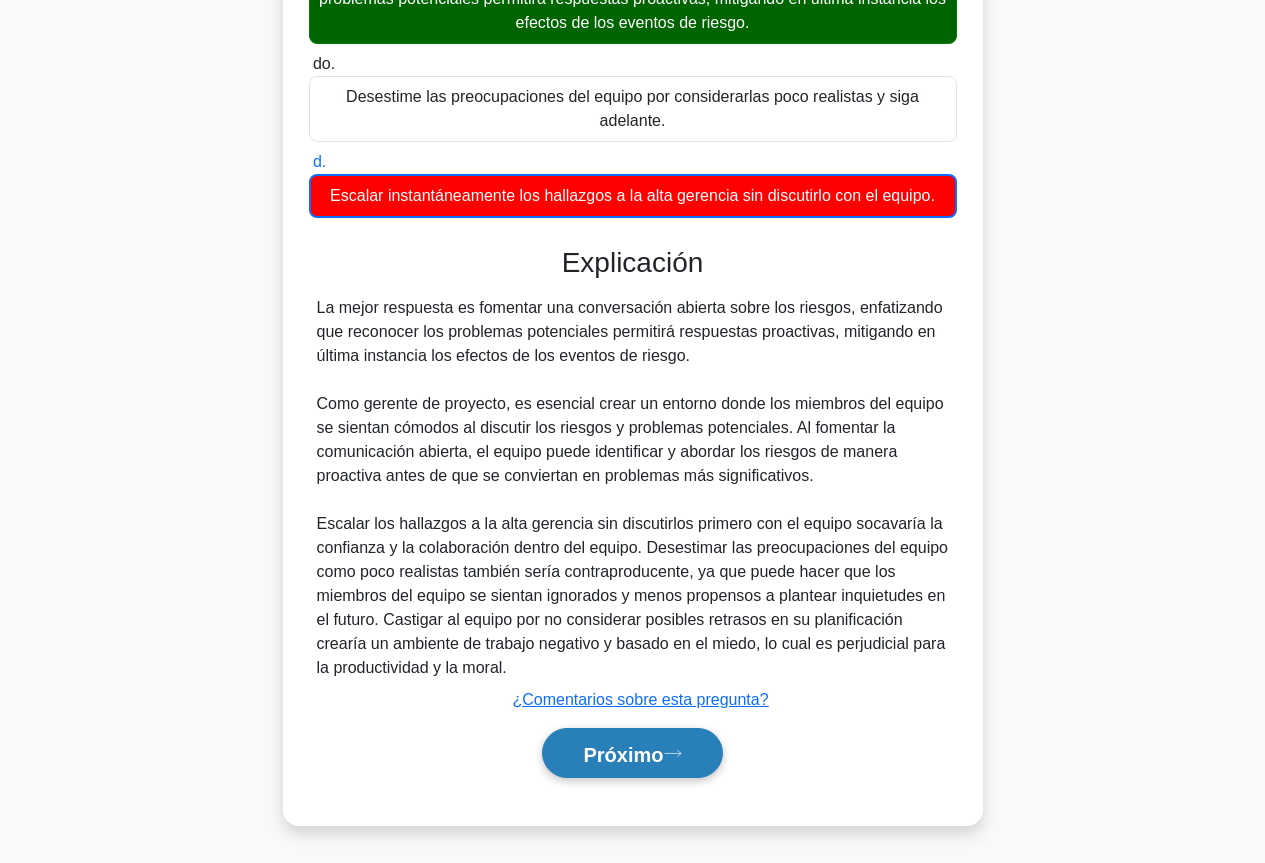click on "Próximo" at bounding box center (632, 753) 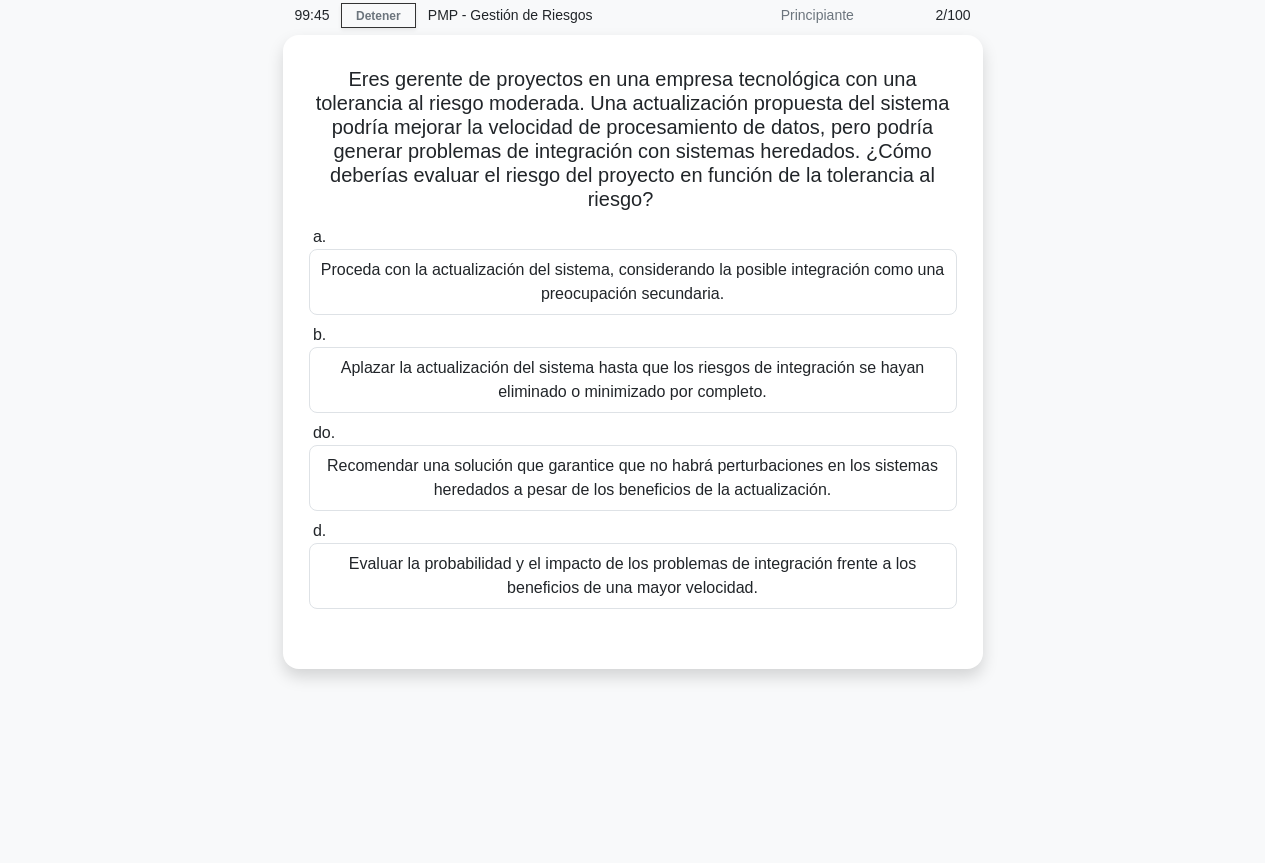 scroll, scrollTop: 117, scrollLeft: 0, axis: vertical 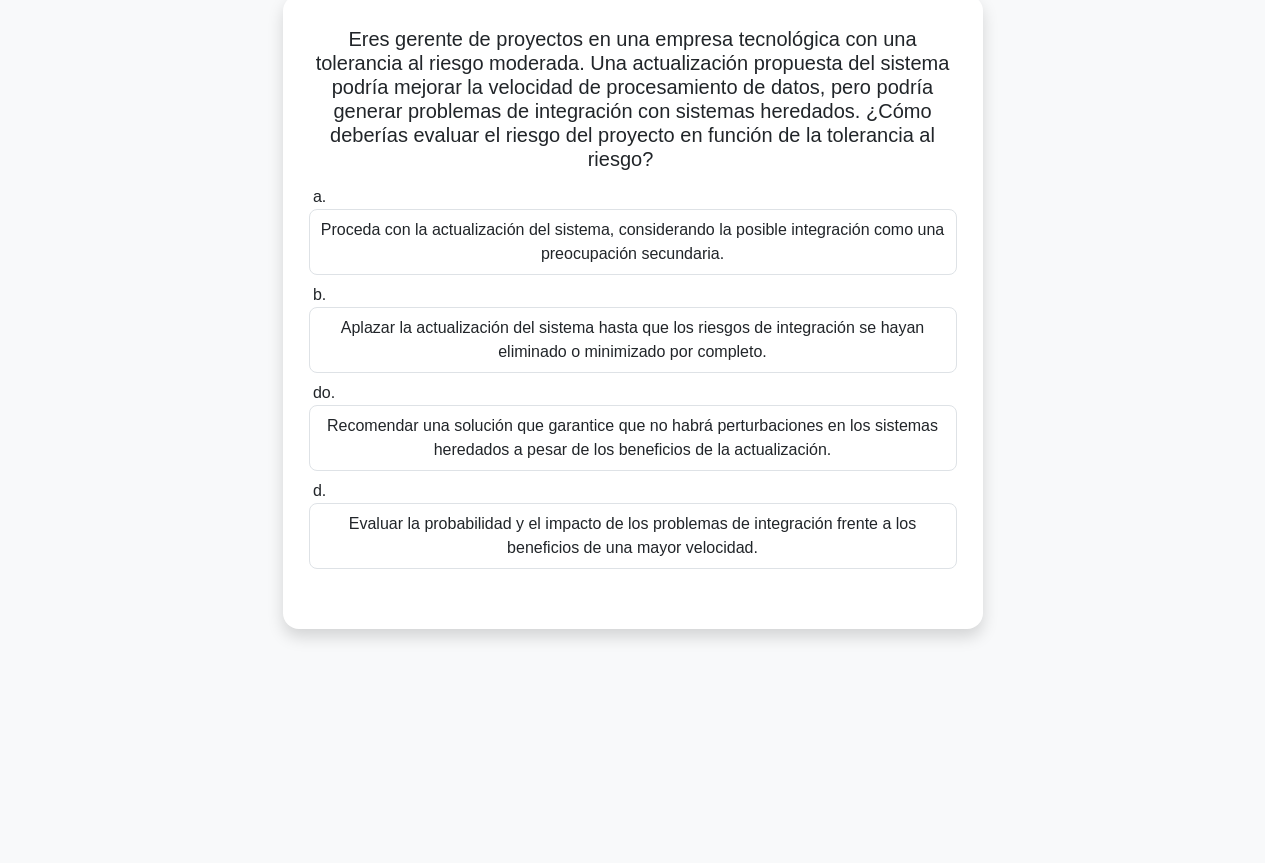 click on "Aplazar la actualización del sistema hasta que los riesgos de integración se hayan eliminado o minimizado por completo." at bounding box center (632, 339) 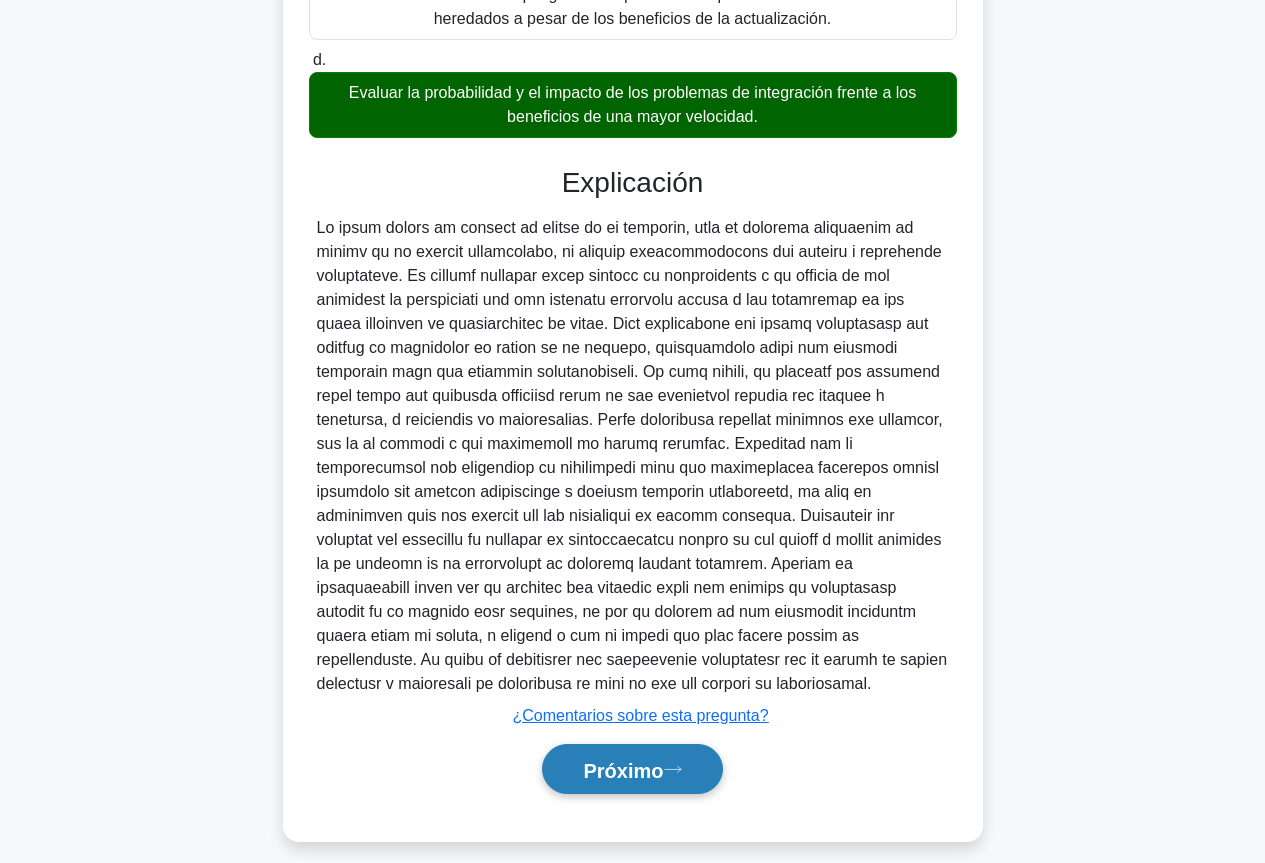 scroll, scrollTop: 568, scrollLeft: 0, axis: vertical 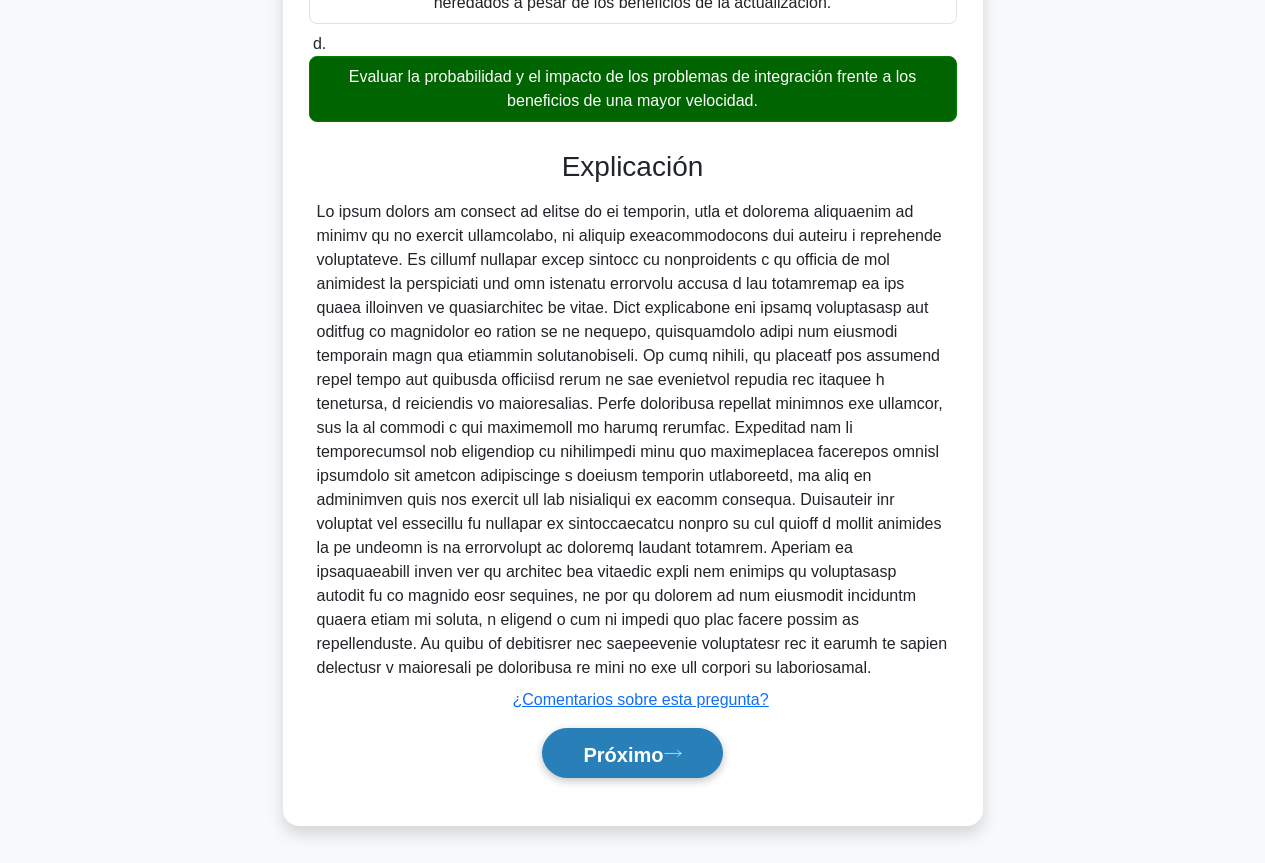 click on "Próximo" at bounding box center [632, 753] 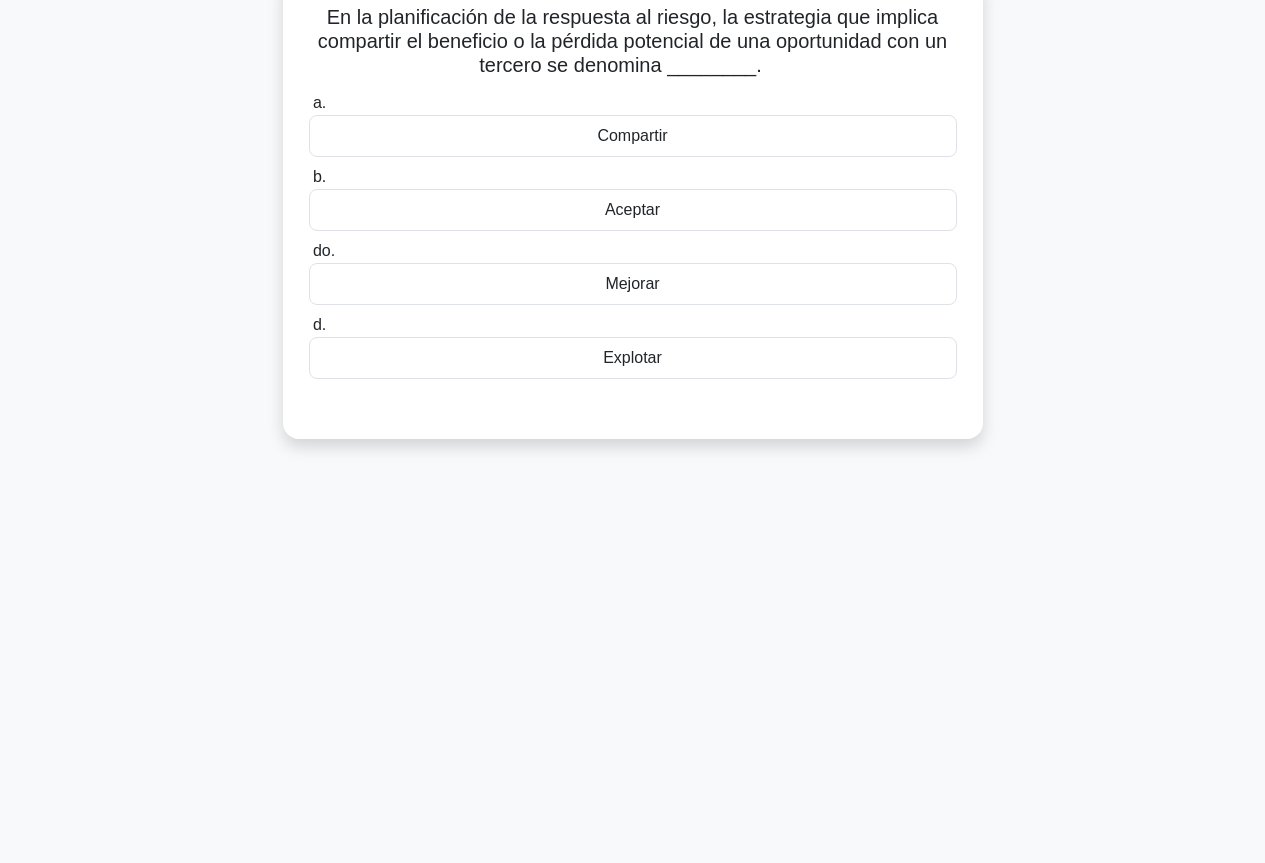 scroll, scrollTop: 0, scrollLeft: 0, axis: both 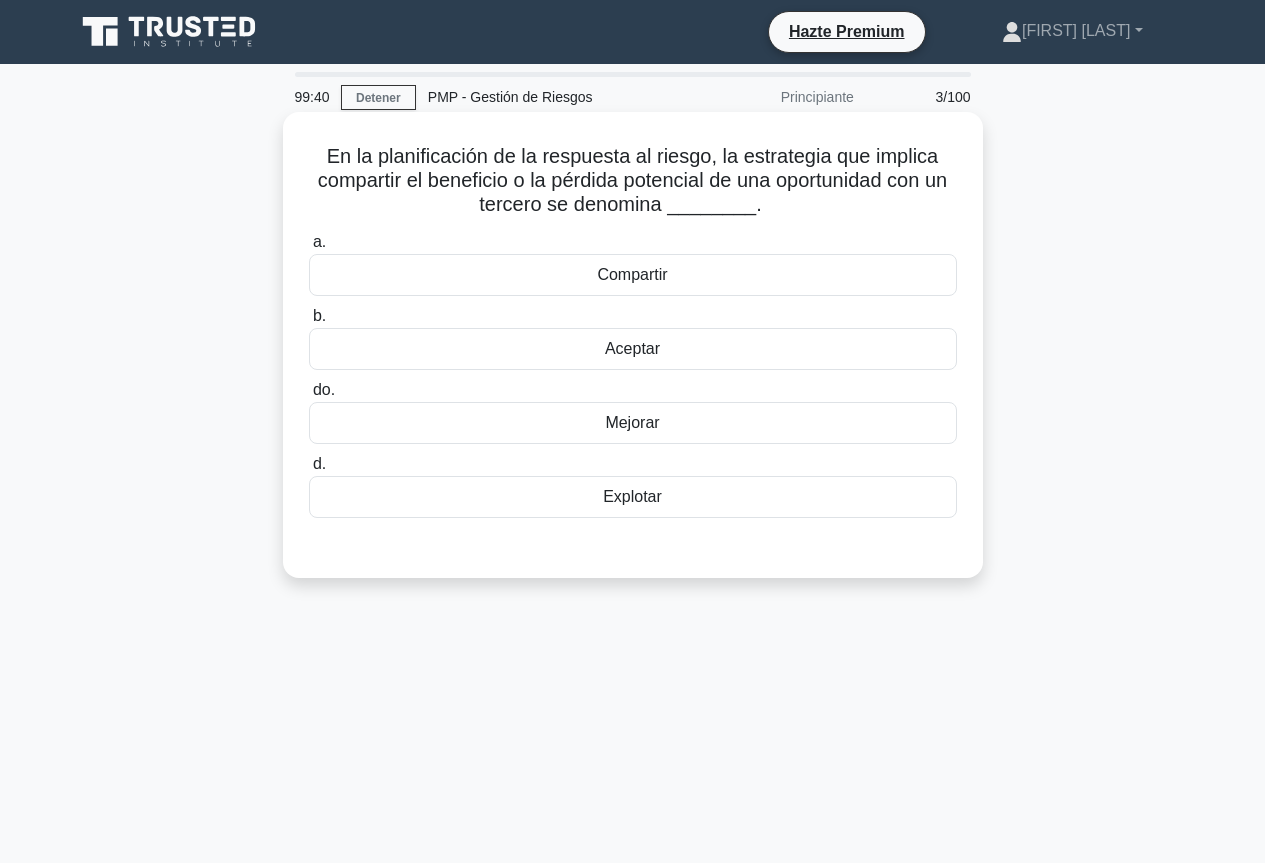 click on "Aceptar" at bounding box center (632, 349) 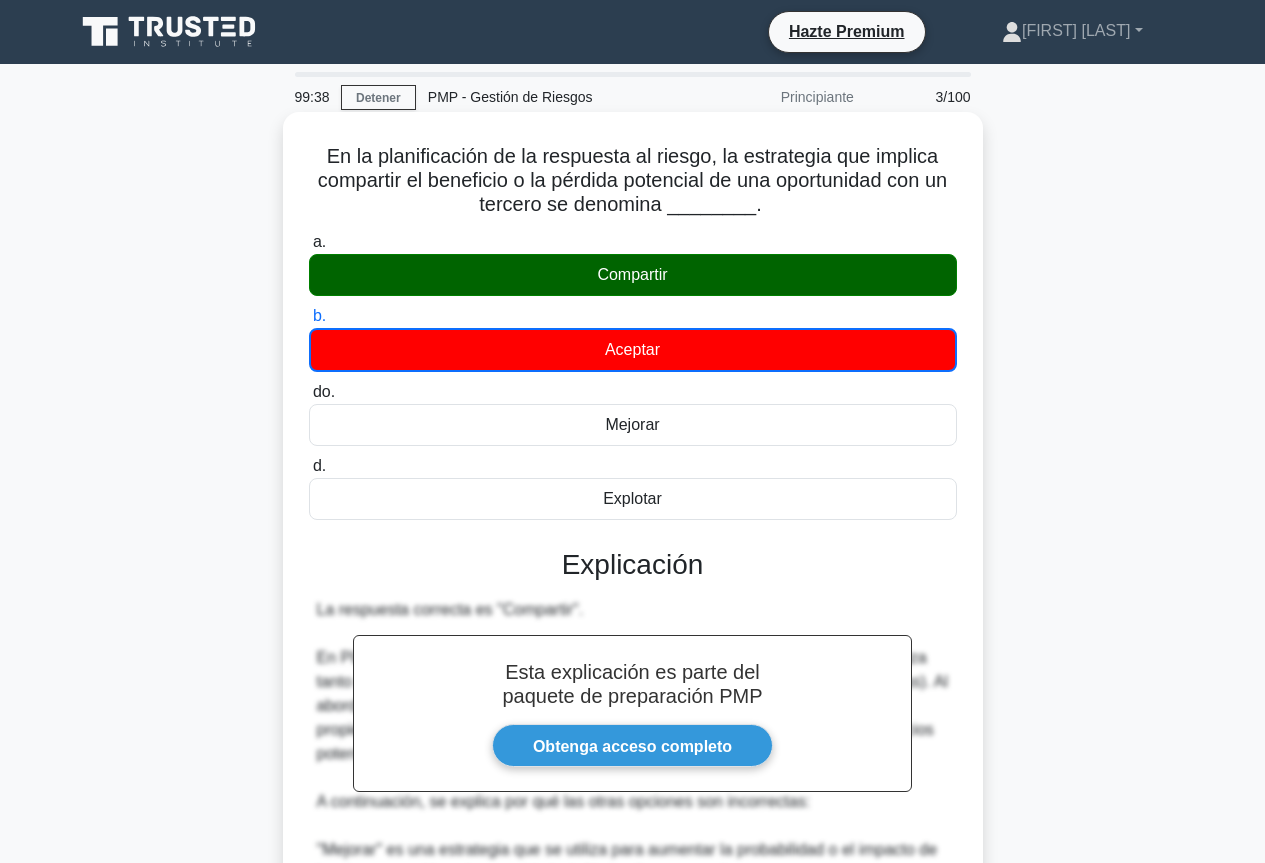 click on "Compartir" at bounding box center [632, 275] 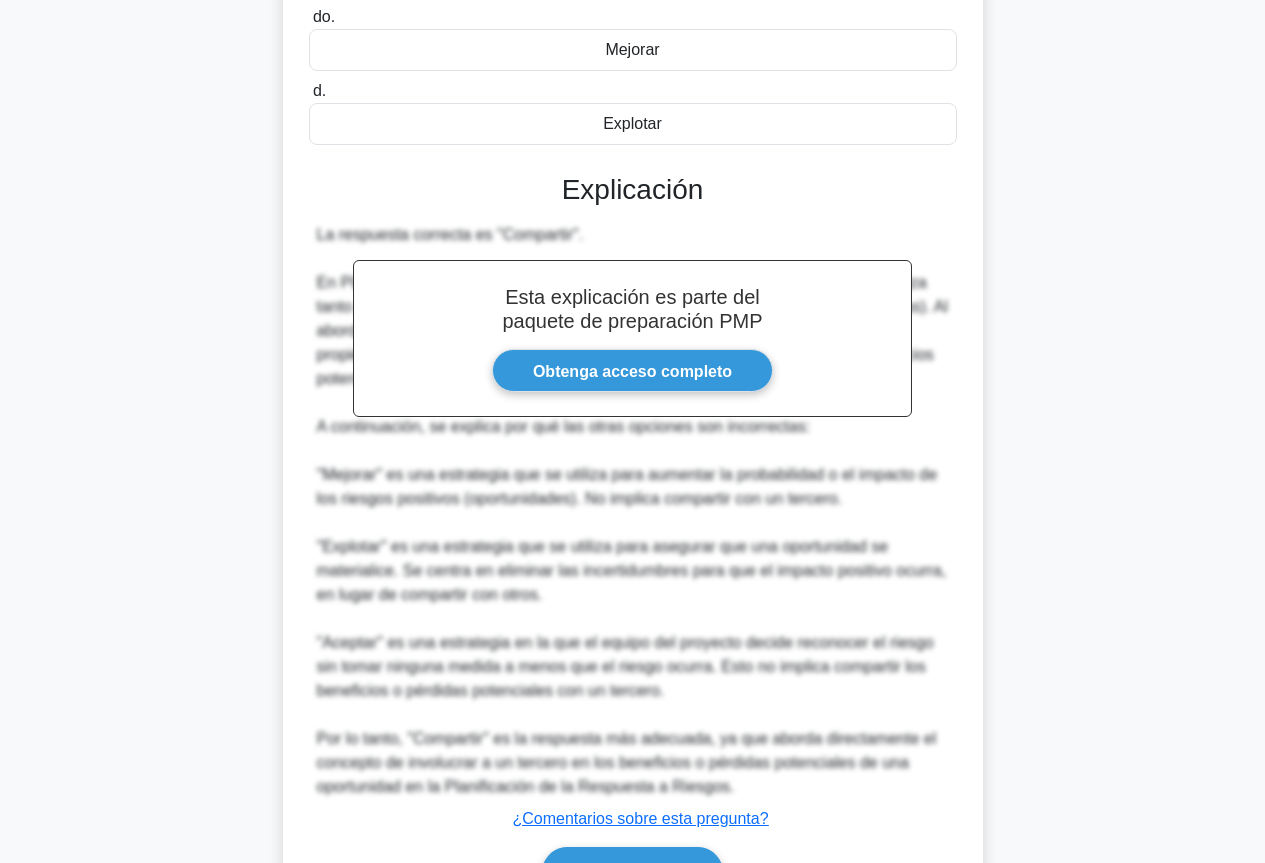 scroll, scrollTop: 494, scrollLeft: 0, axis: vertical 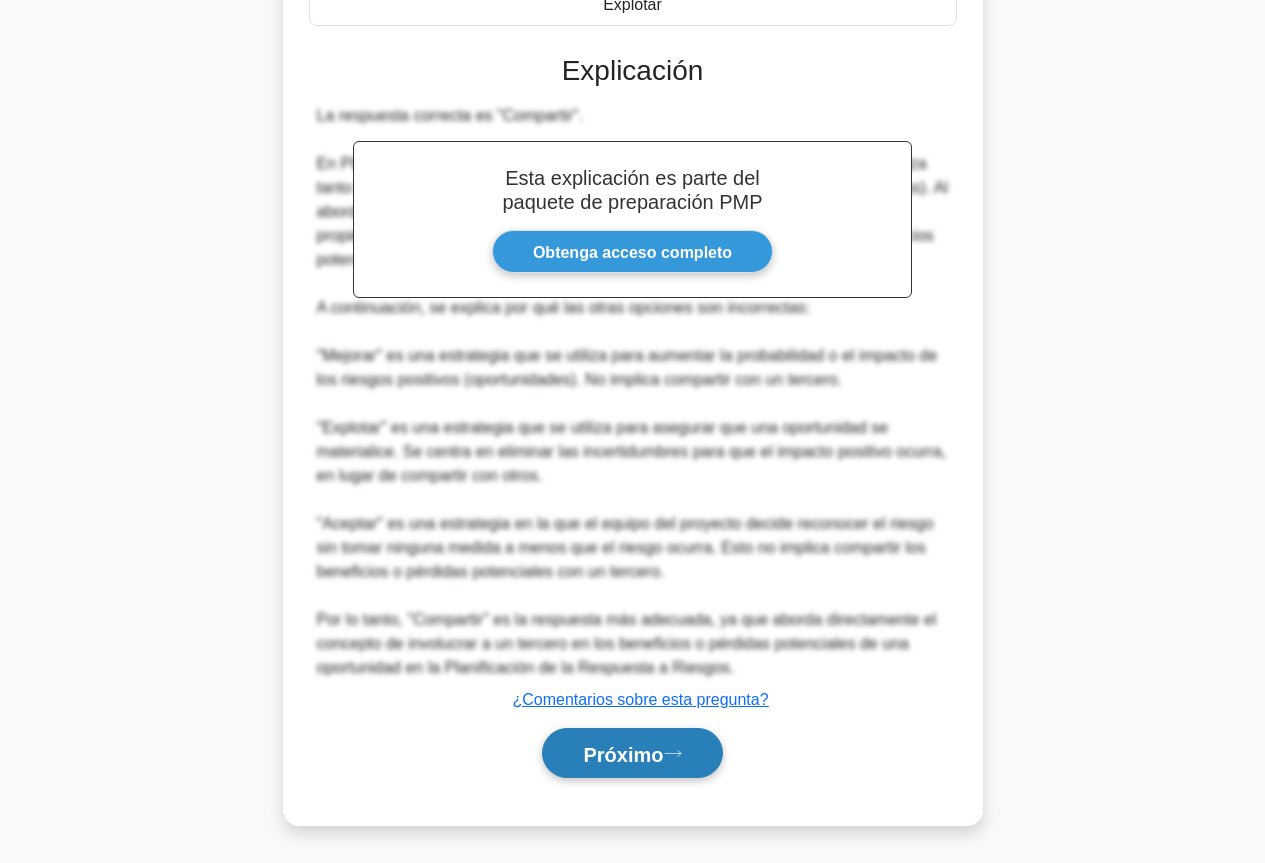 click on "Próximo" at bounding box center [632, 753] 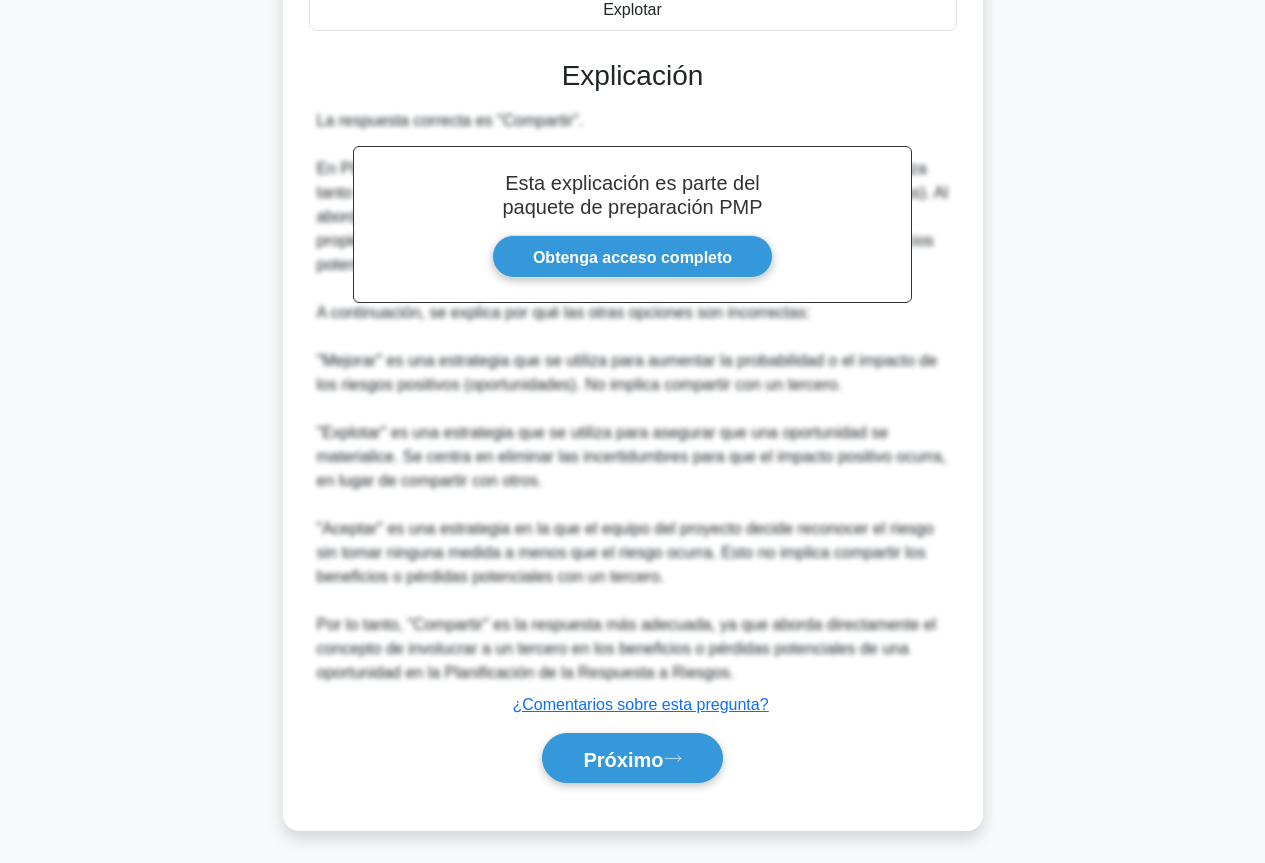 scroll, scrollTop: 217, scrollLeft: 0, axis: vertical 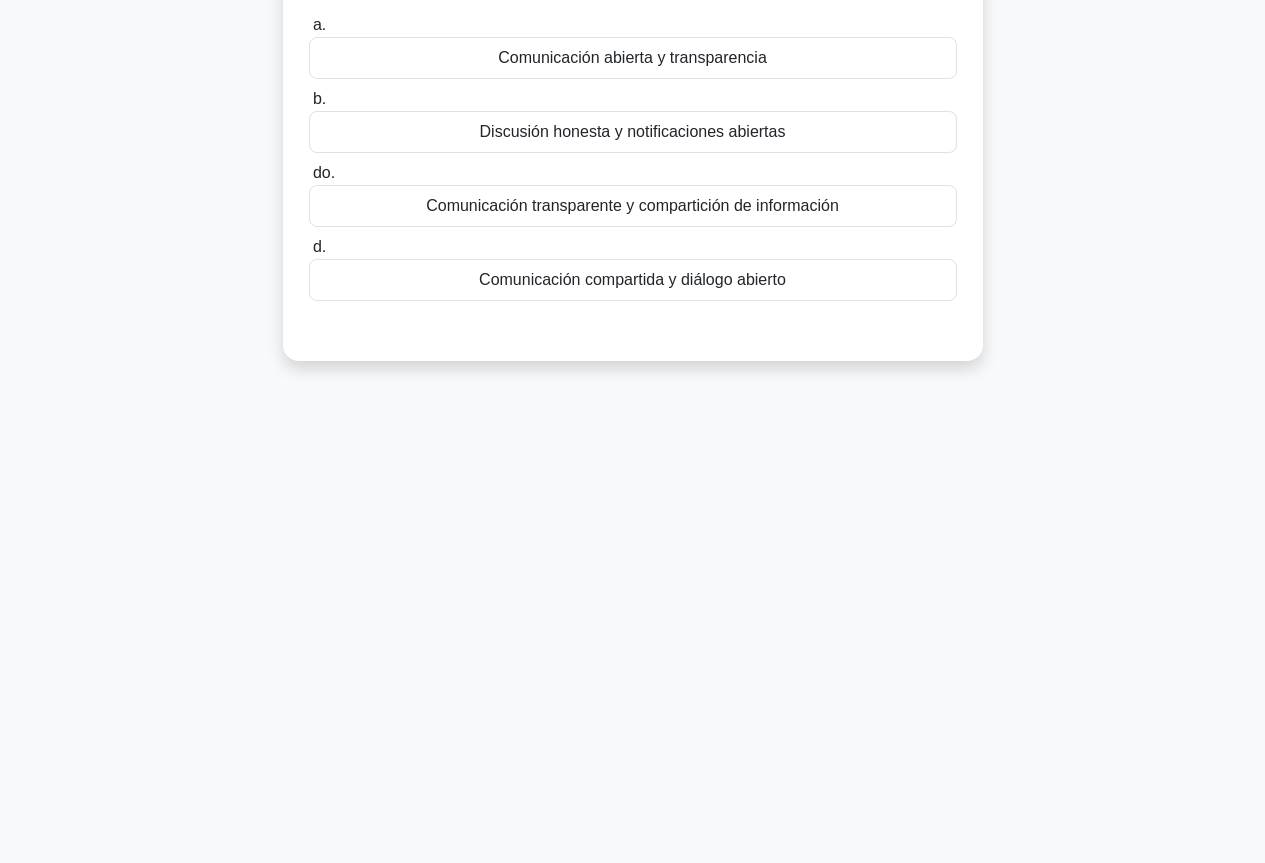 click on "Discusión honesta y notificaciones abiertas" at bounding box center (633, 131) 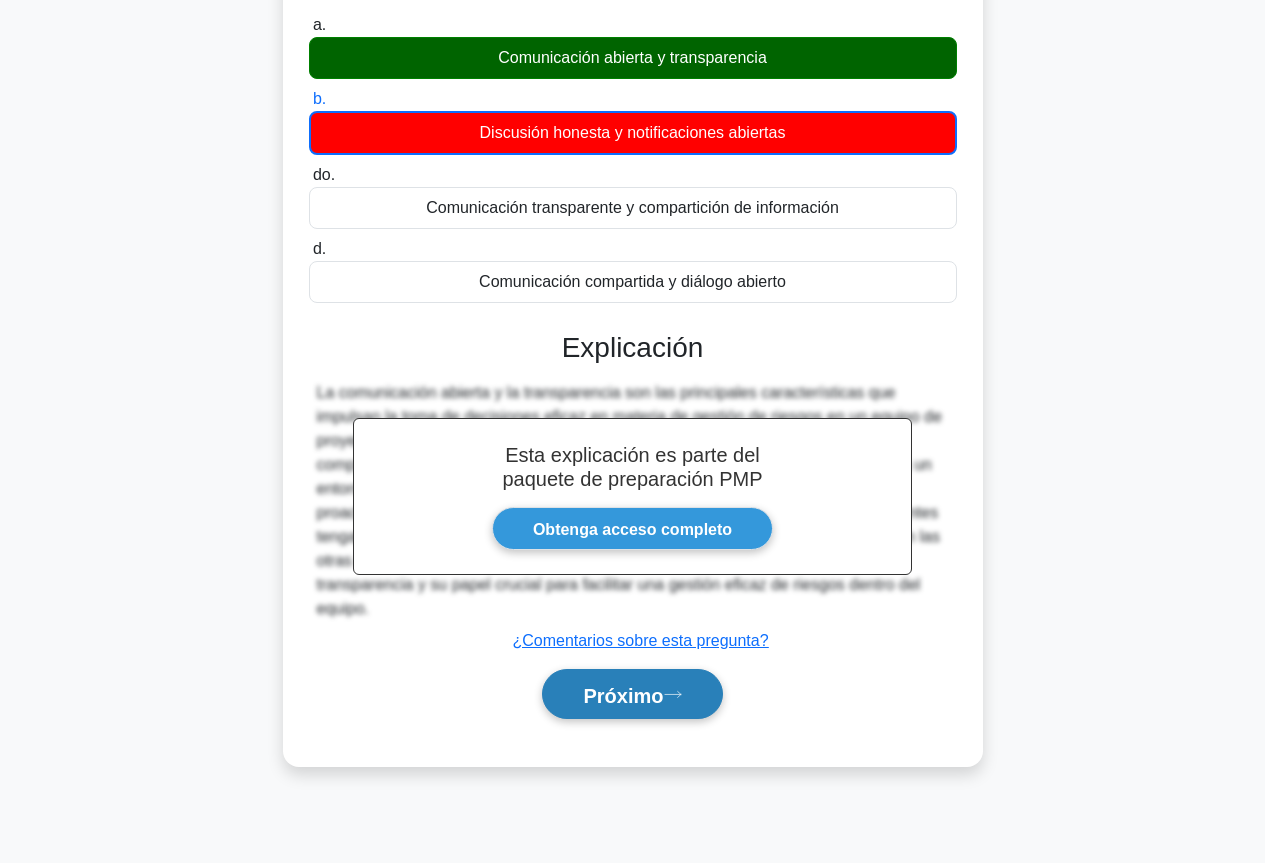 click on "Próximo" at bounding box center (623, 695) 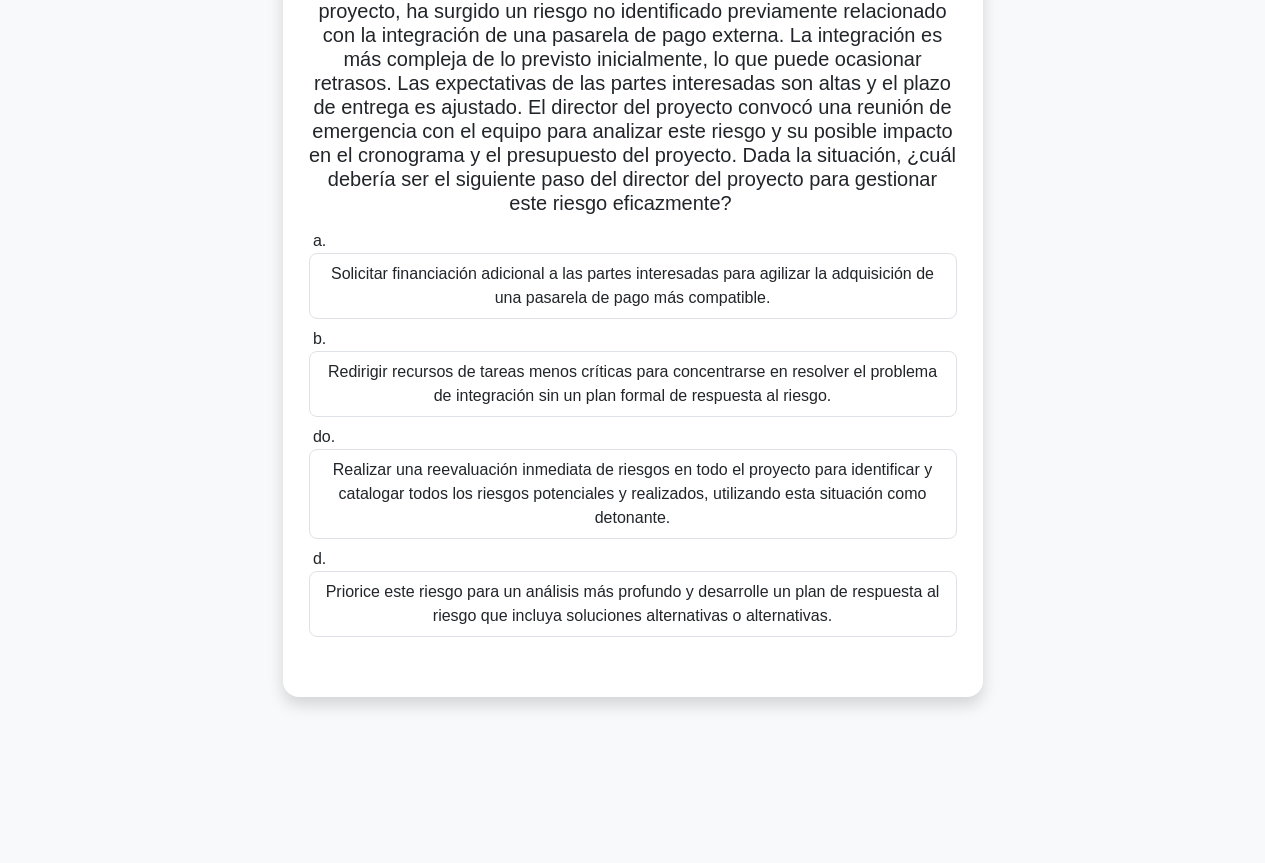 click on "Solicitar financiación adicional a las partes interesadas para agilizar la adquisición de una pasarela de pago más compatible." at bounding box center [632, 285] 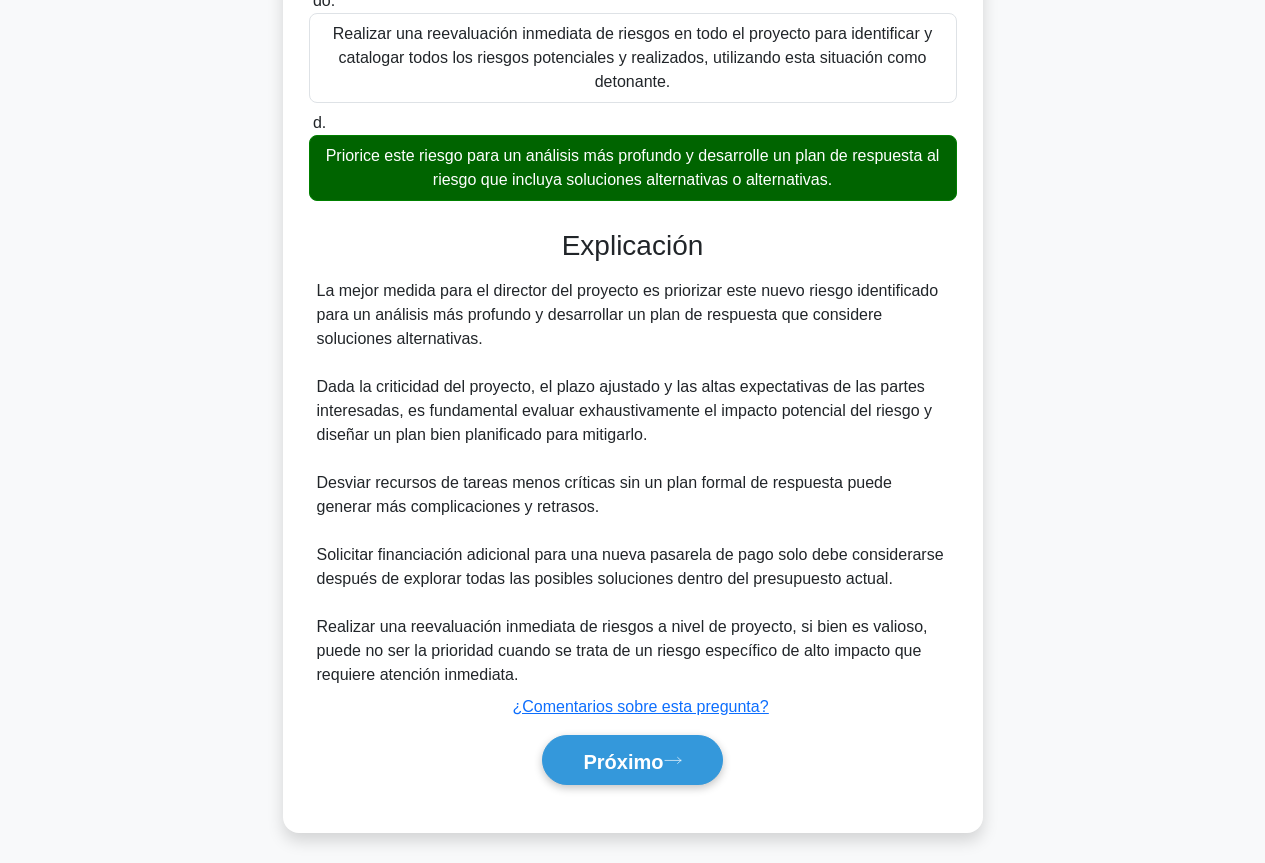 scroll, scrollTop: 664, scrollLeft: 0, axis: vertical 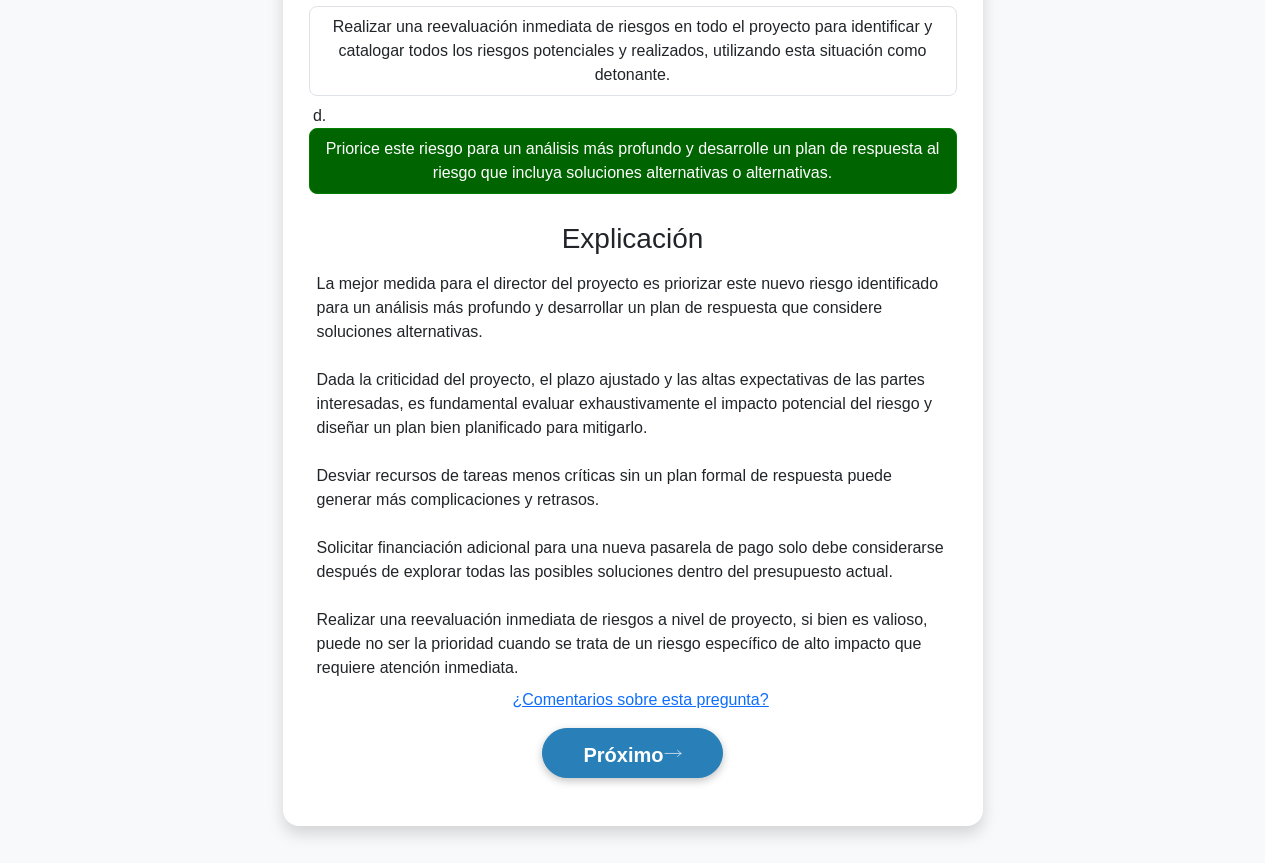 drag, startPoint x: 664, startPoint y: 726, endPoint x: 674, endPoint y: 729, distance: 10.440307 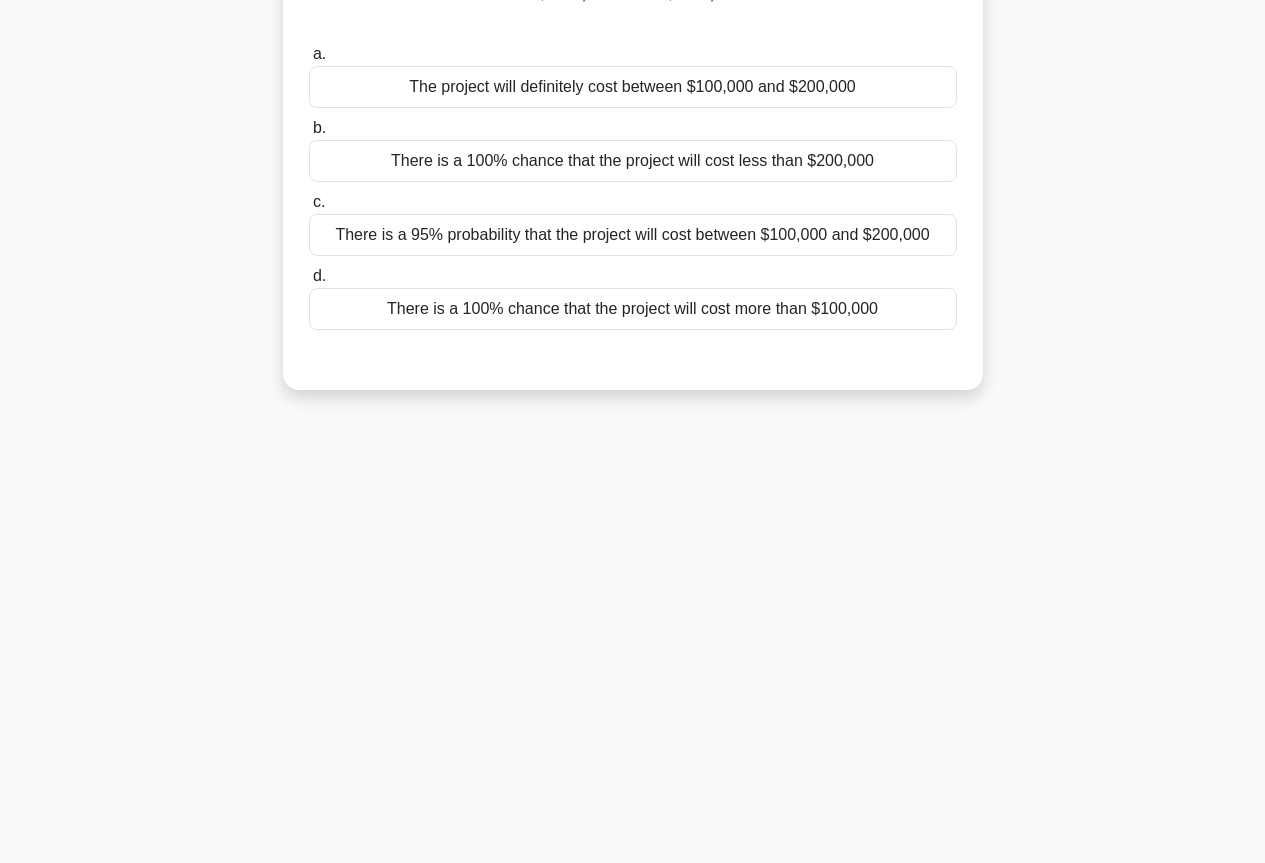 scroll, scrollTop: 217, scrollLeft: 0, axis: vertical 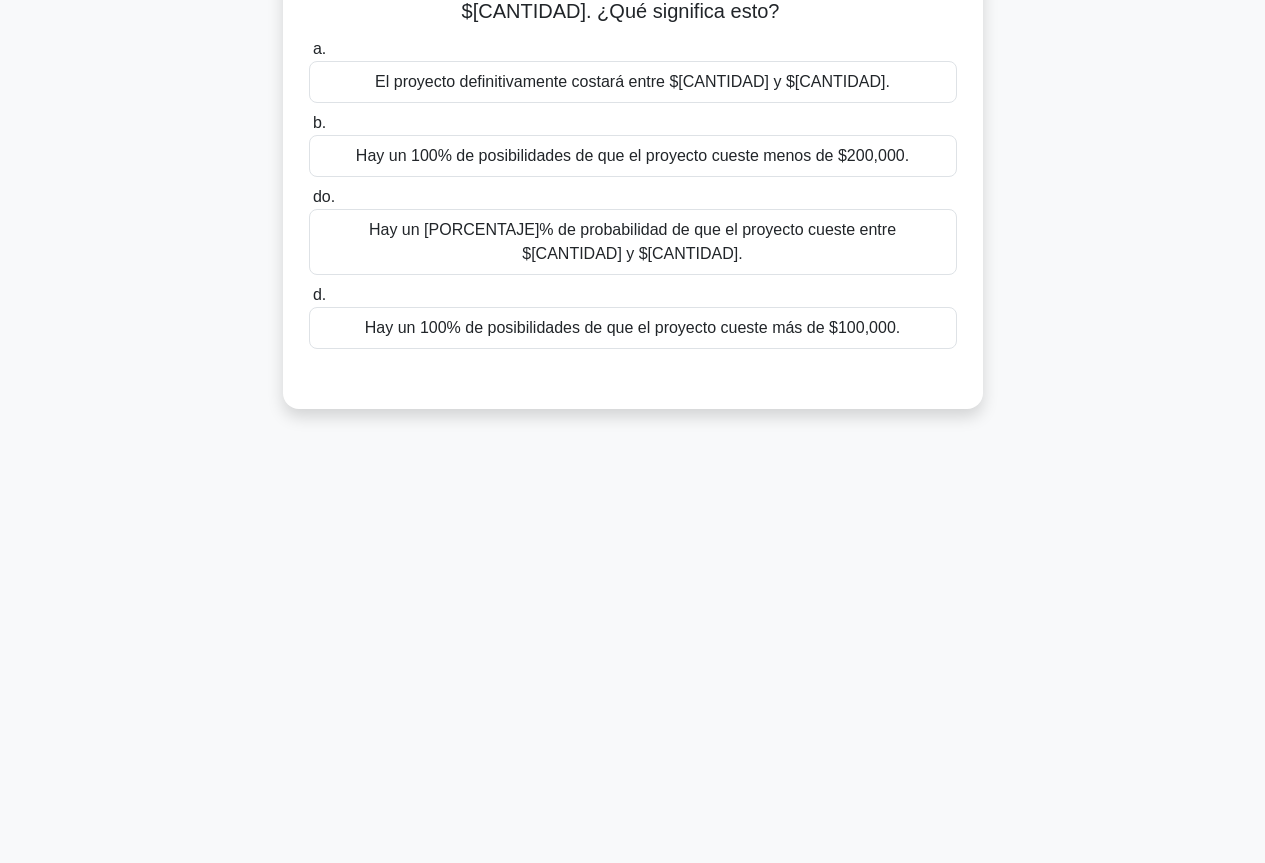 click on "Hay un 95% de probabilidad de que el proyecto cueste entre $100.000 y $200.000." at bounding box center (632, 241) 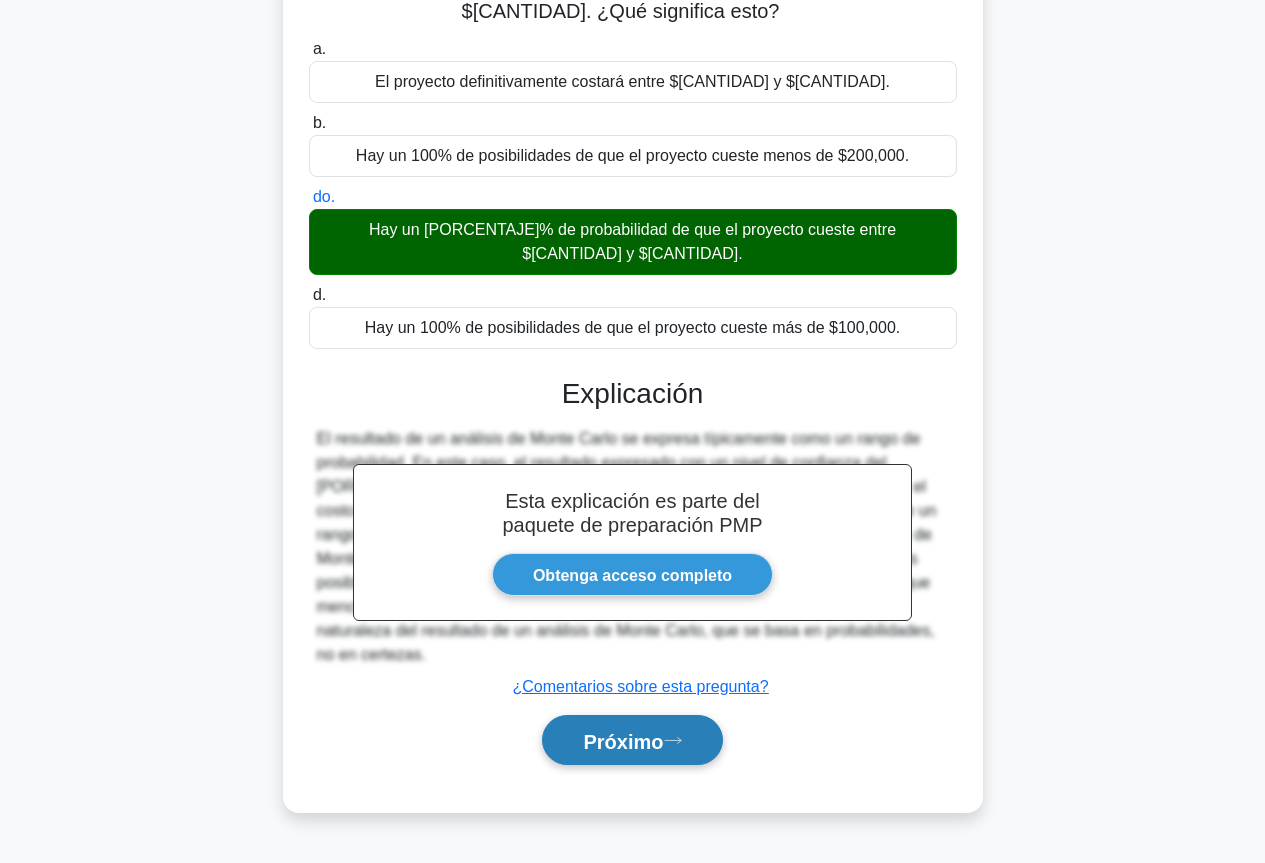 click on "Próximo" at bounding box center (623, 741) 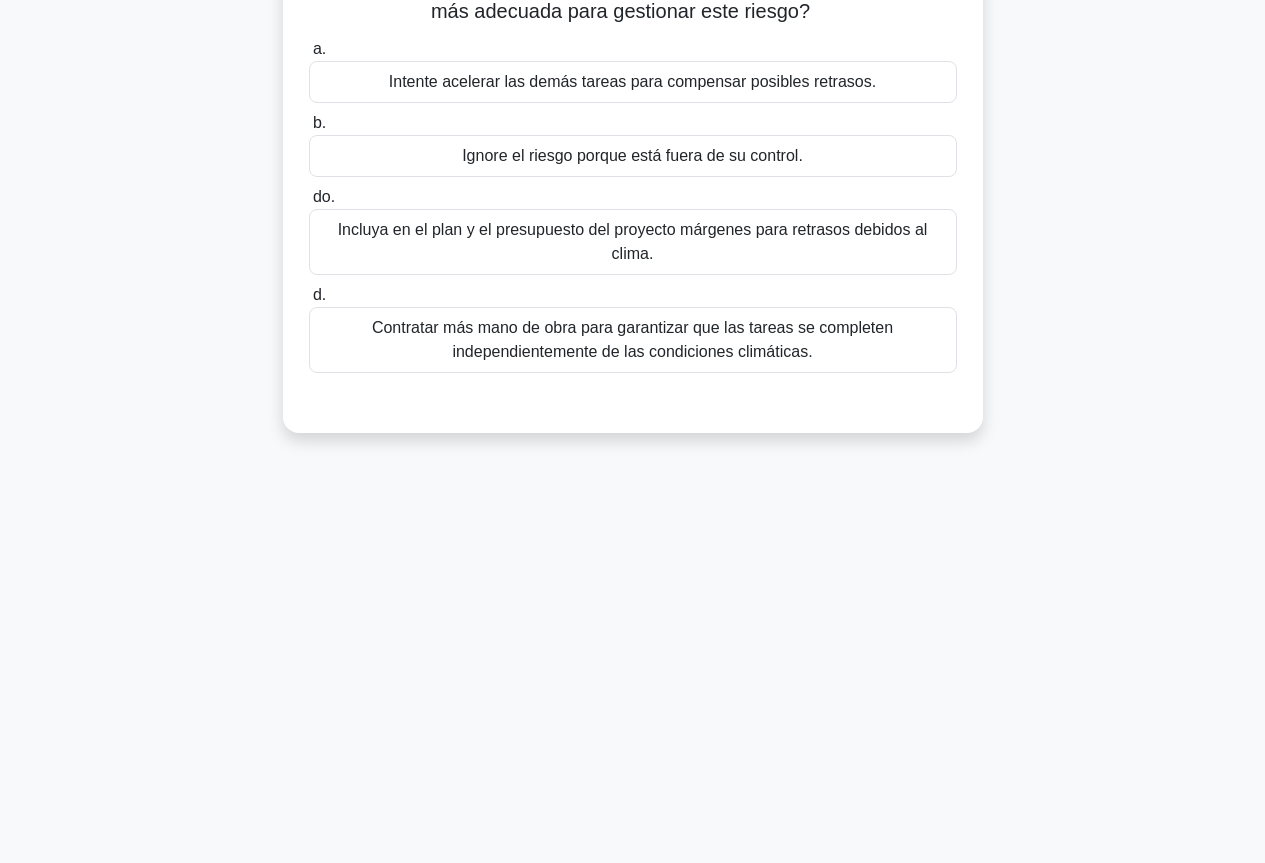 click on "Contratar más mano de obra para garantizar que las tareas se completen independientemente de las condiciones climáticas." at bounding box center [632, 339] 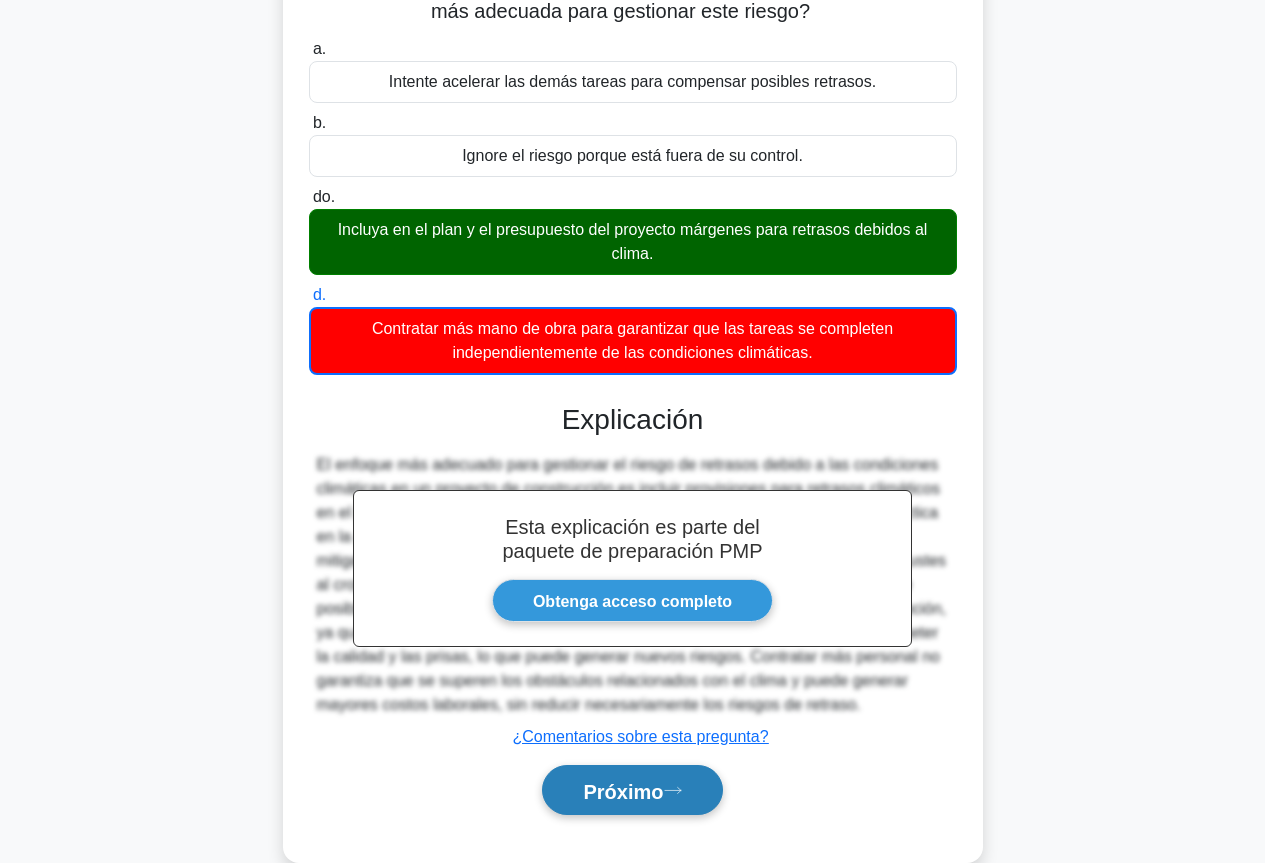 click on "Próximo" at bounding box center [632, 790] 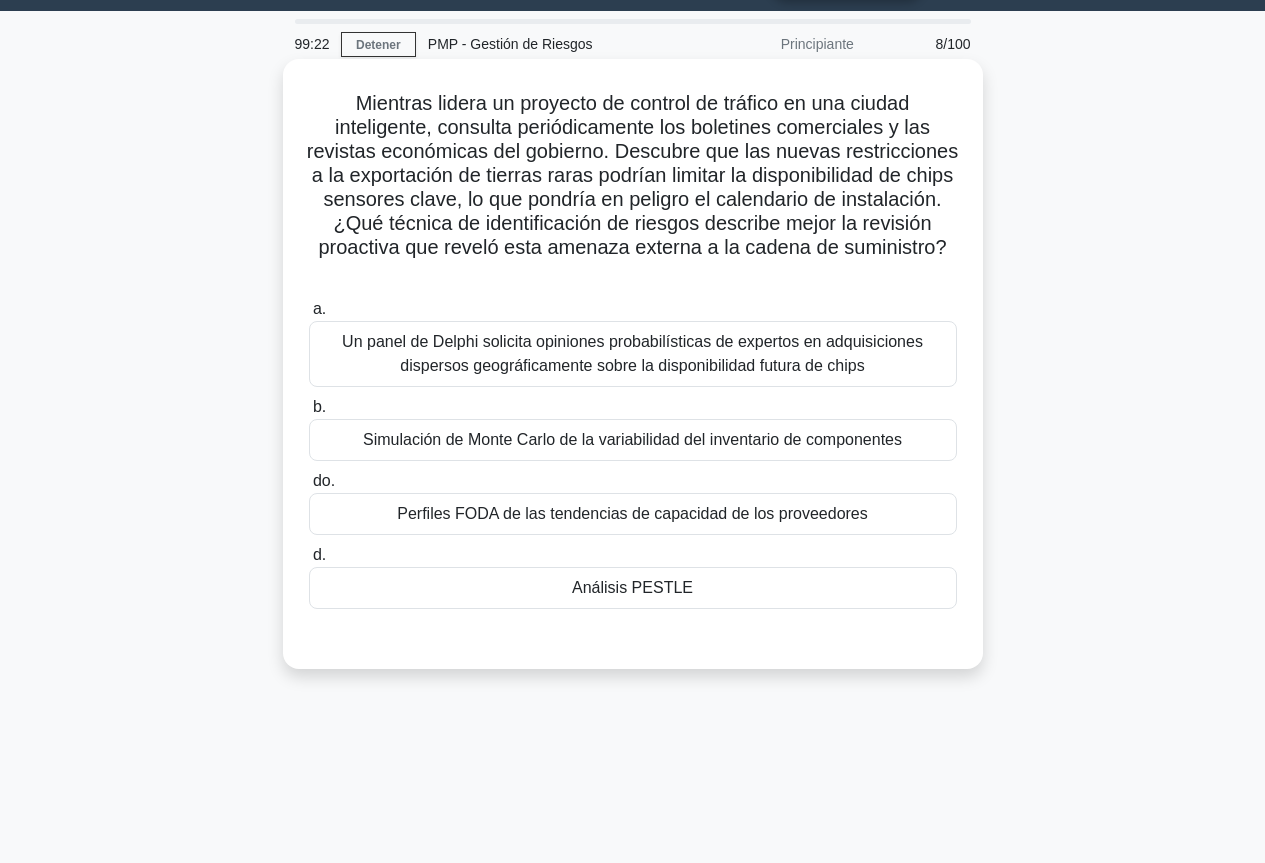 scroll, scrollTop: 17, scrollLeft: 0, axis: vertical 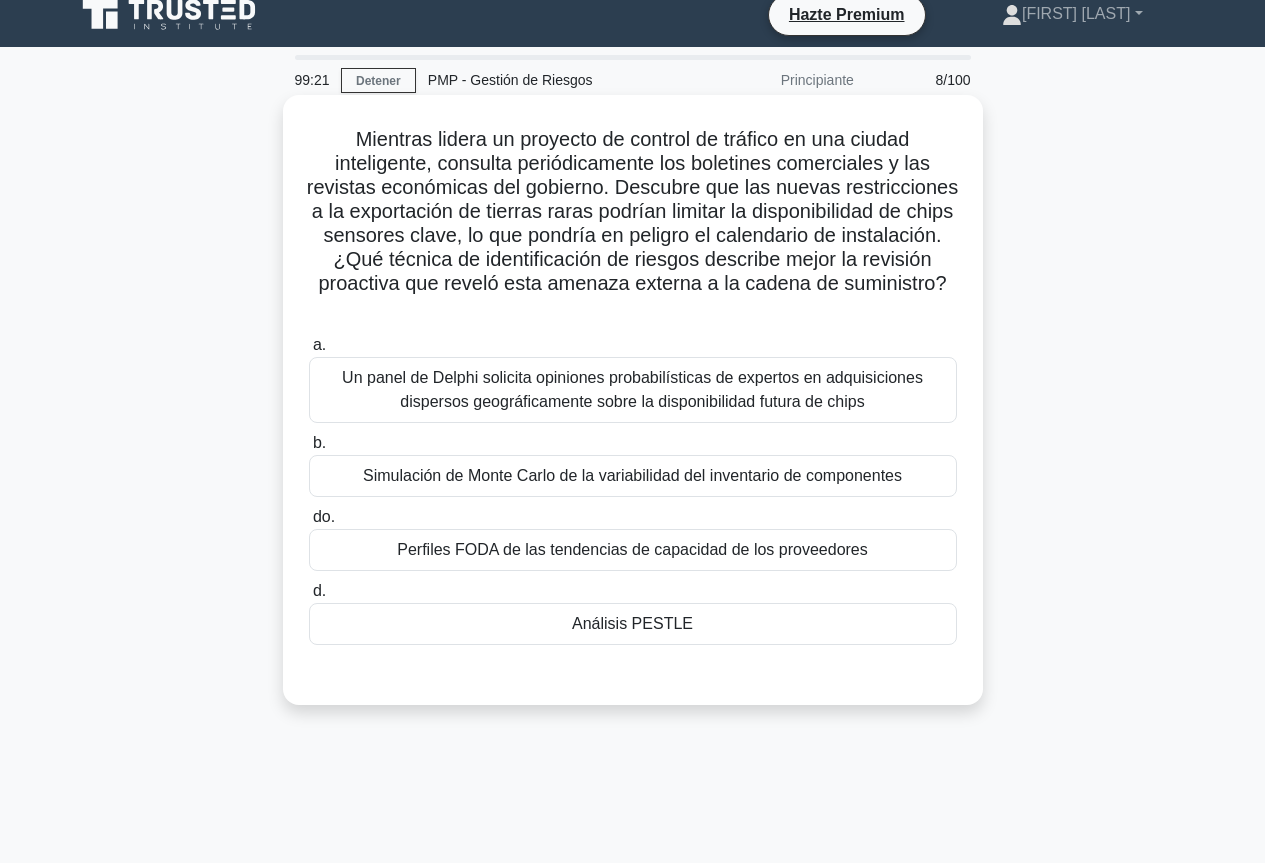 click on "Un panel de Delphi solicita opiniones probabilísticas de expertos en adquisiciones dispersos geográficamente sobre la disponibilidad futura de chips" at bounding box center (633, 390) 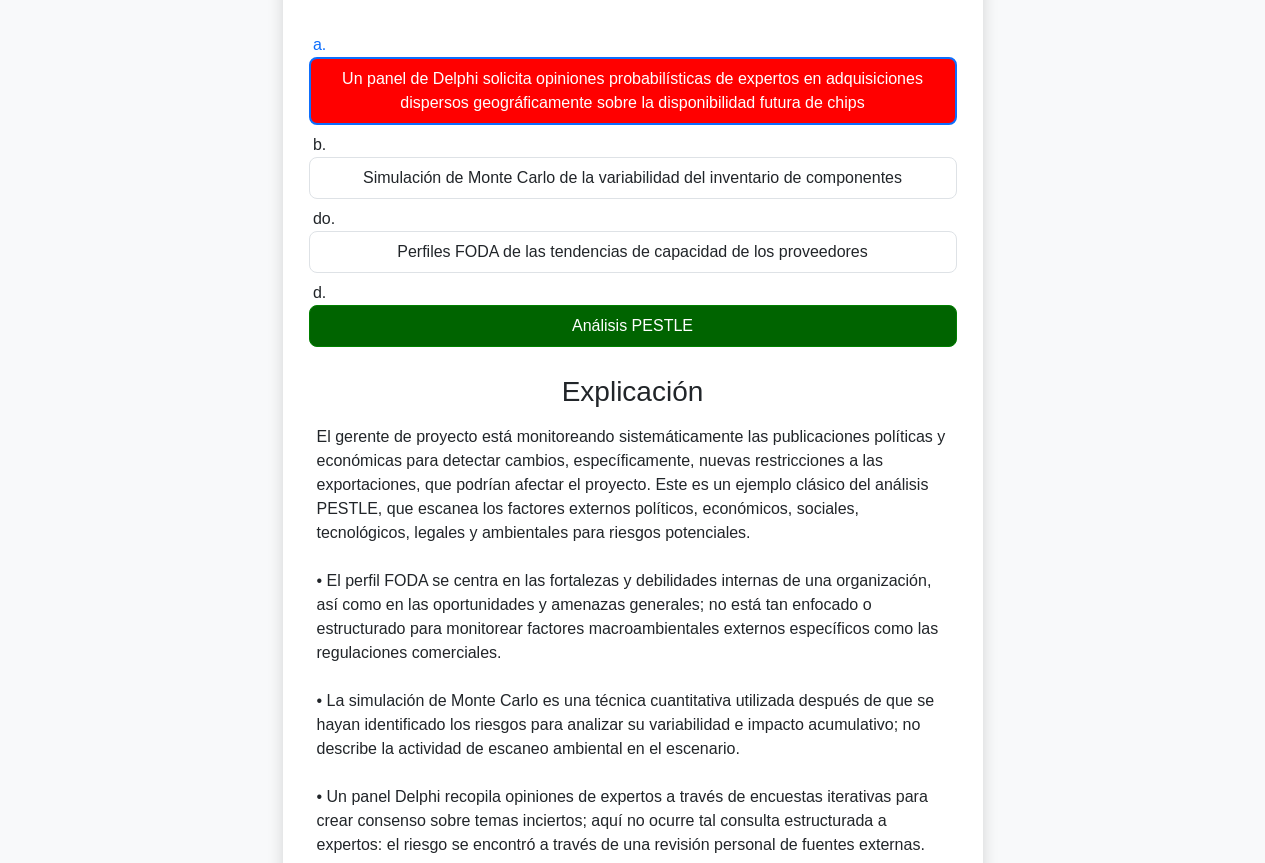 scroll, scrollTop: 568, scrollLeft: 0, axis: vertical 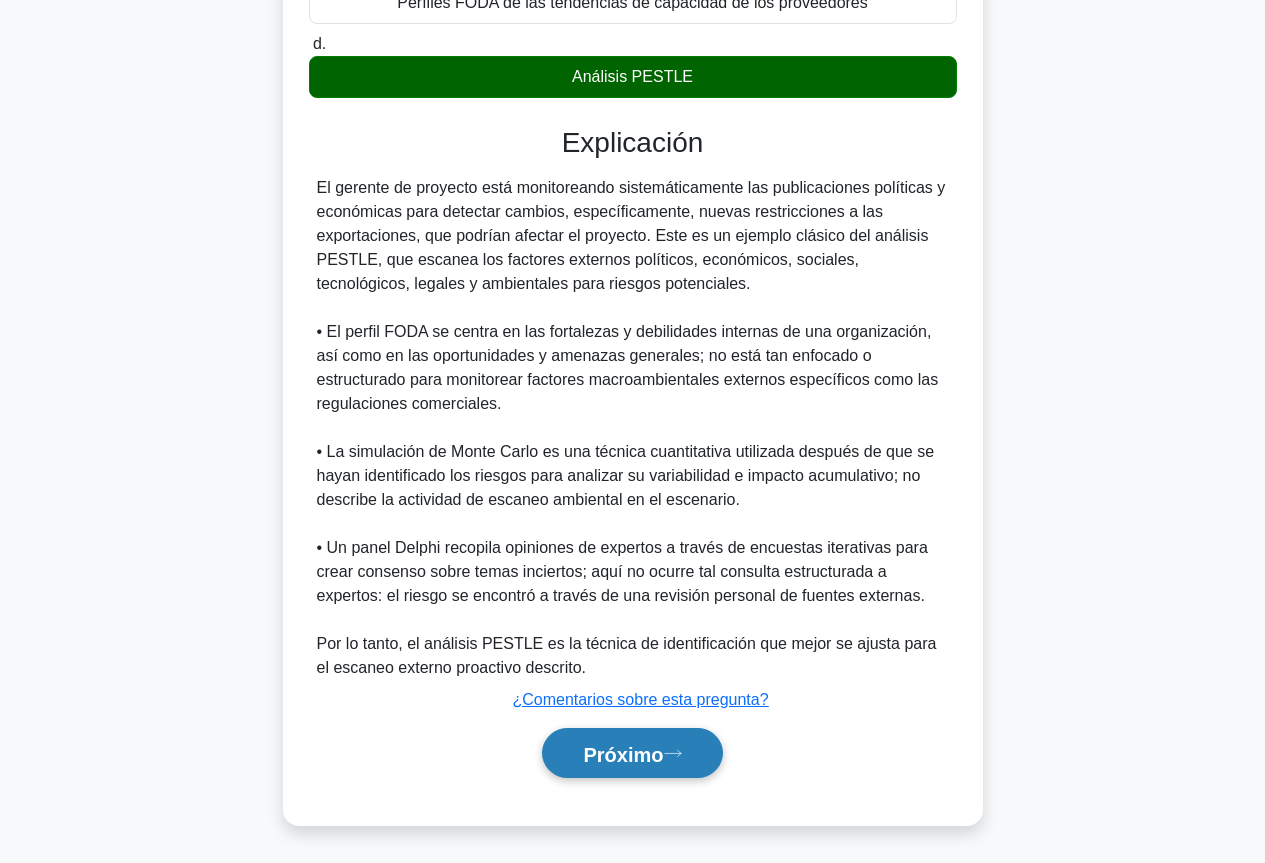 click on "Próximo" at bounding box center [632, 753] 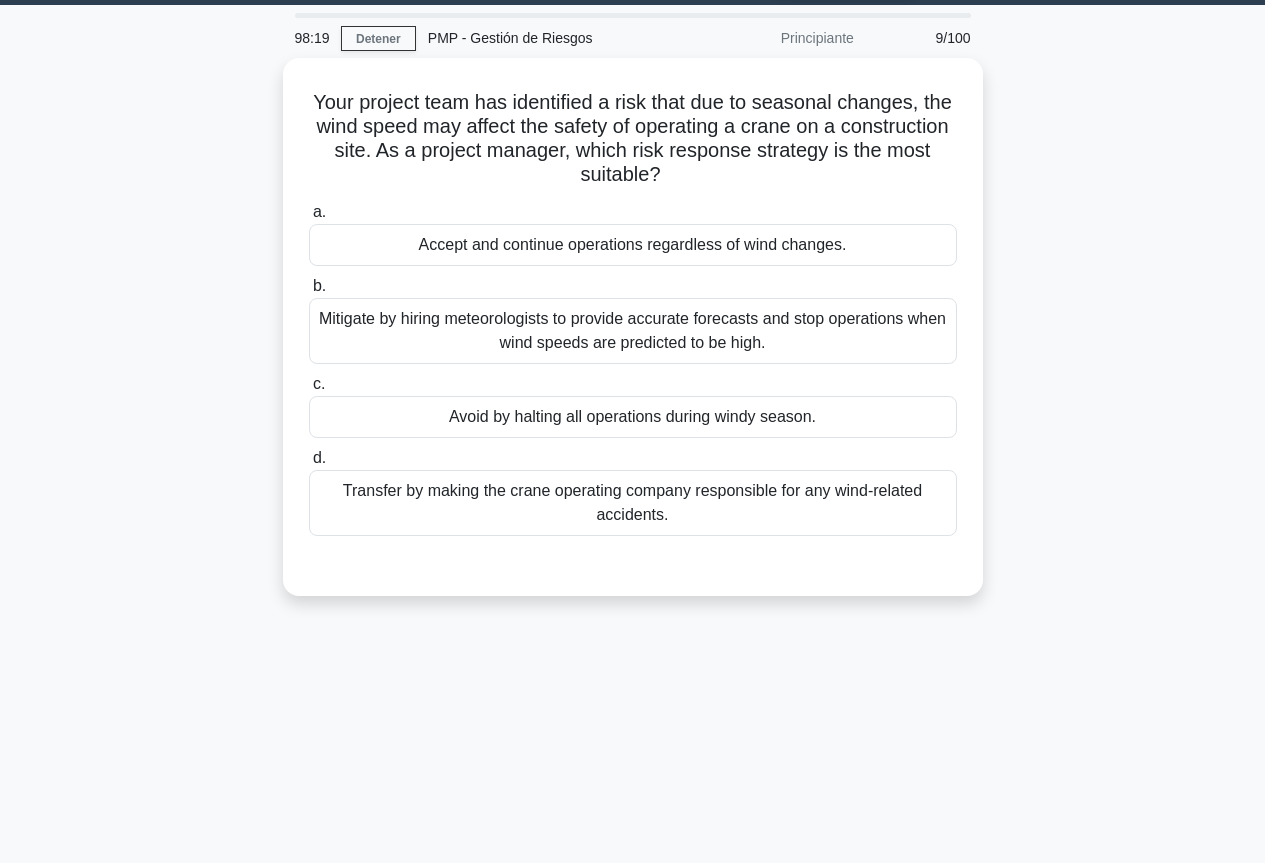 scroll, scrollTop: 0, scrollLeft: 0, axis: both 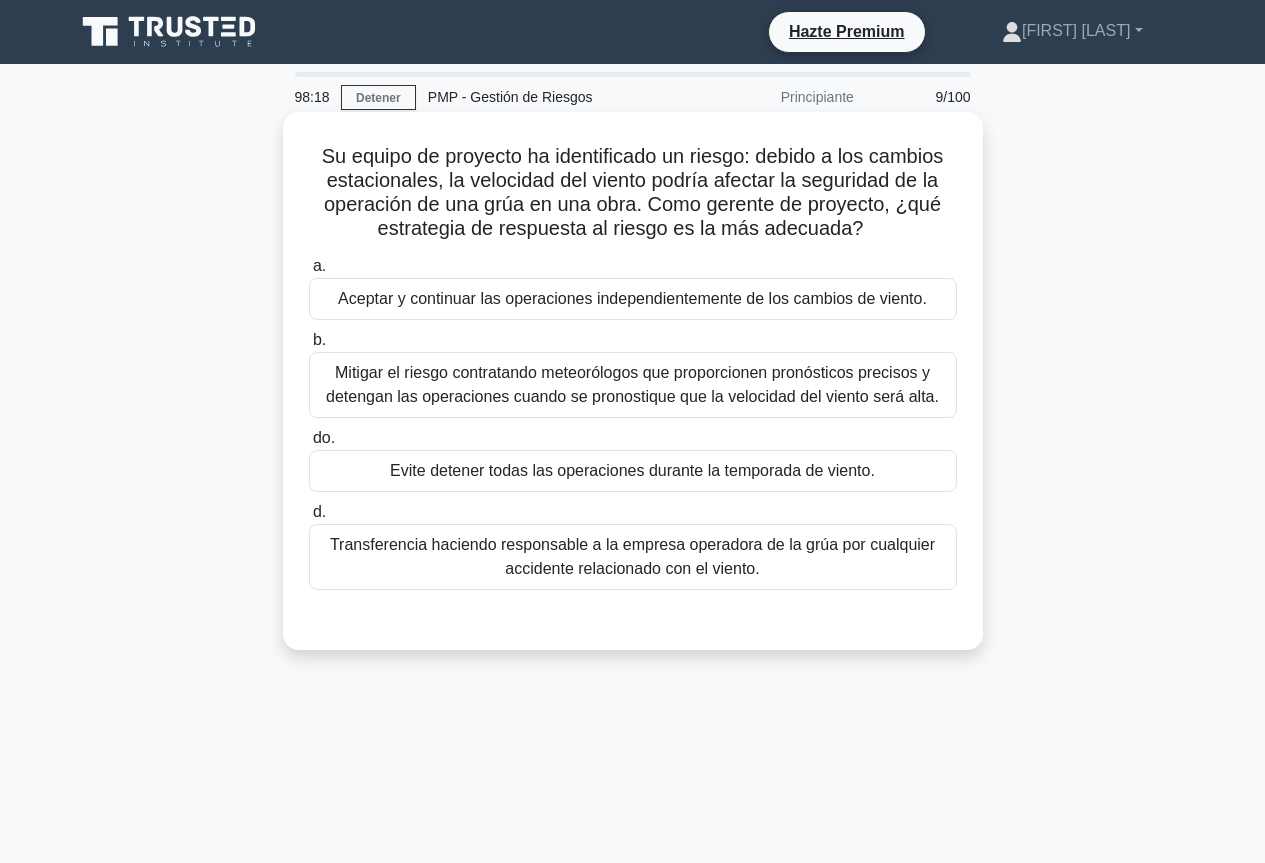 click on "a.
Aceptar y continuar las operaciones independientemente de los cambios de viento.
b.
do.
d." at bounding box center (633, 422) 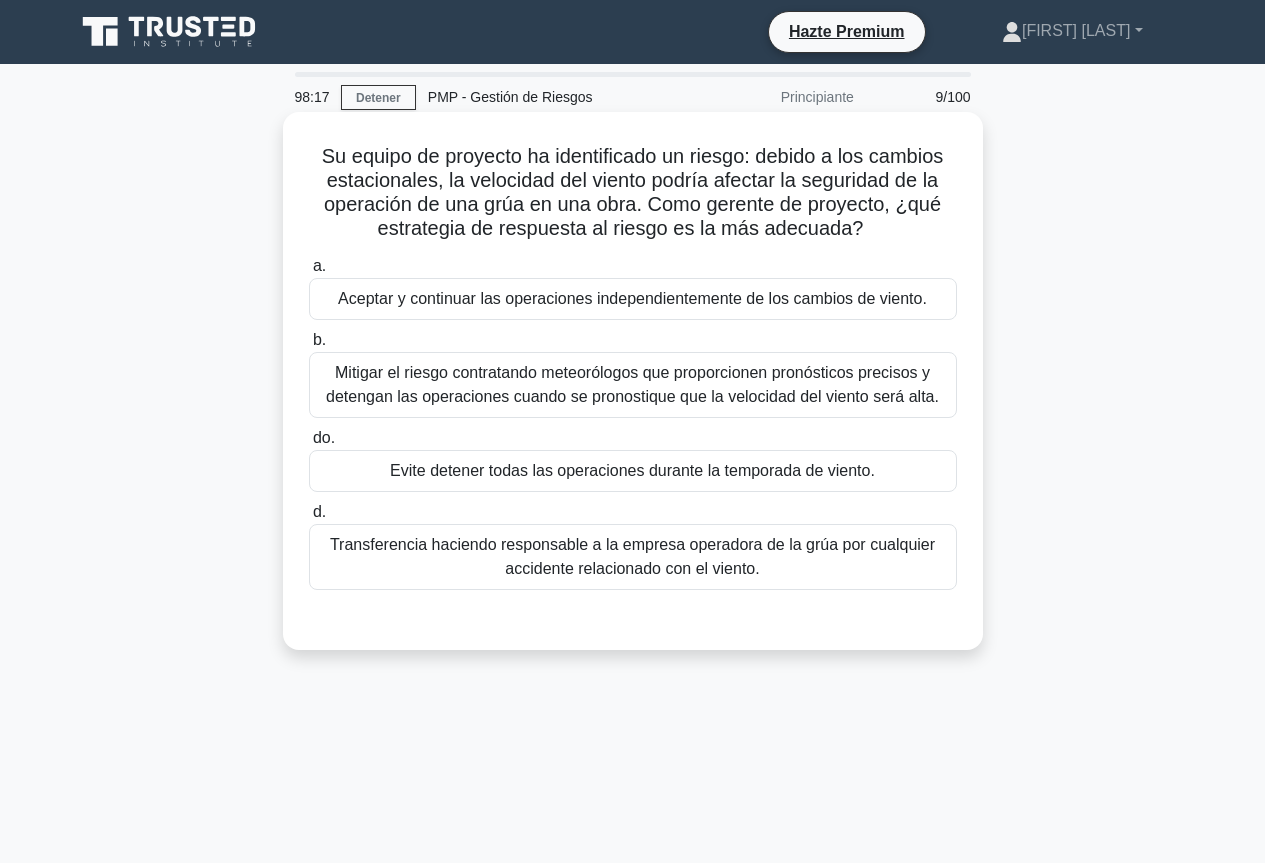 click on "Mitigar el riesgo contratando meteorólogos que proporcionen pronósticos precisos y detengan las operaciones cuando se pronostique que la velocidad del viento será alta." at bounding box center (633, 385) 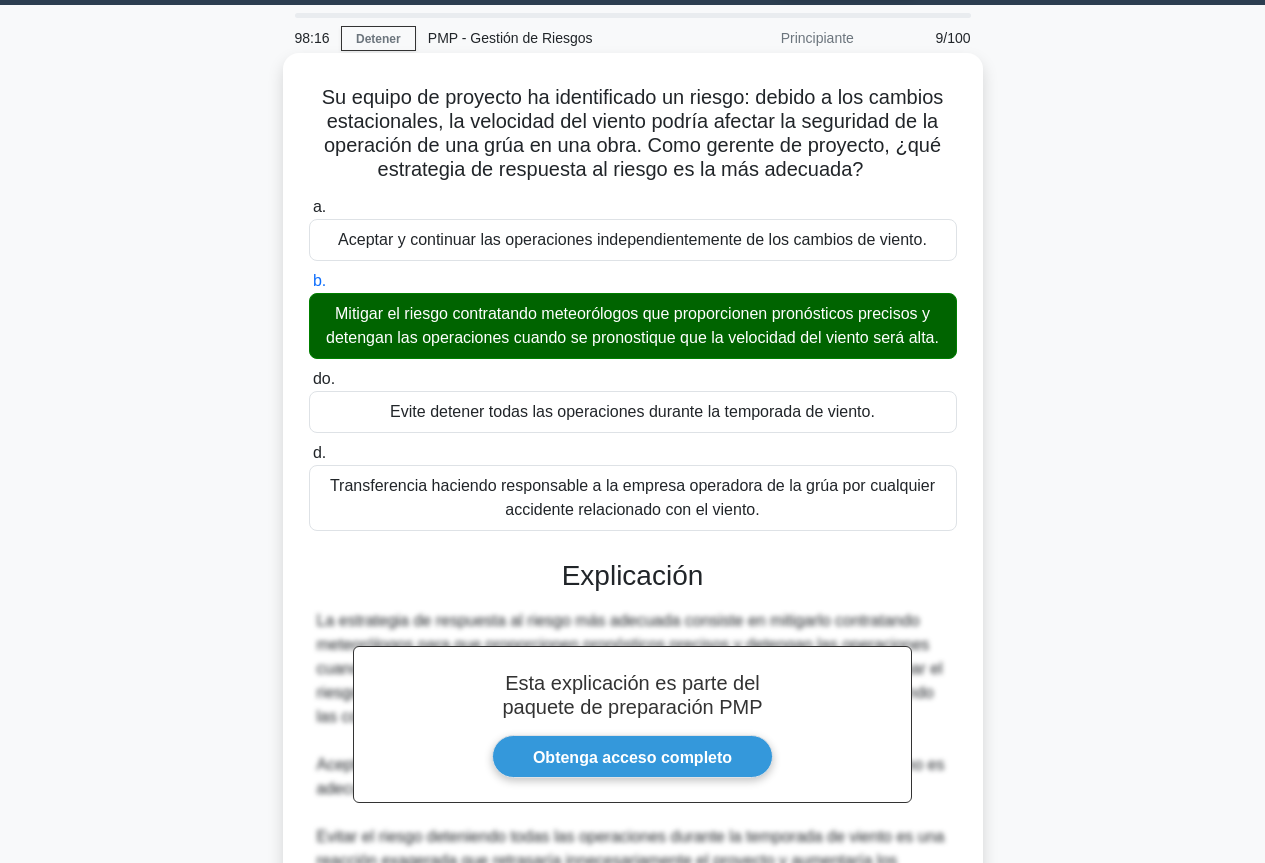 scroll, scrollTop: 350, scrollLeft: 0, axis: vertical 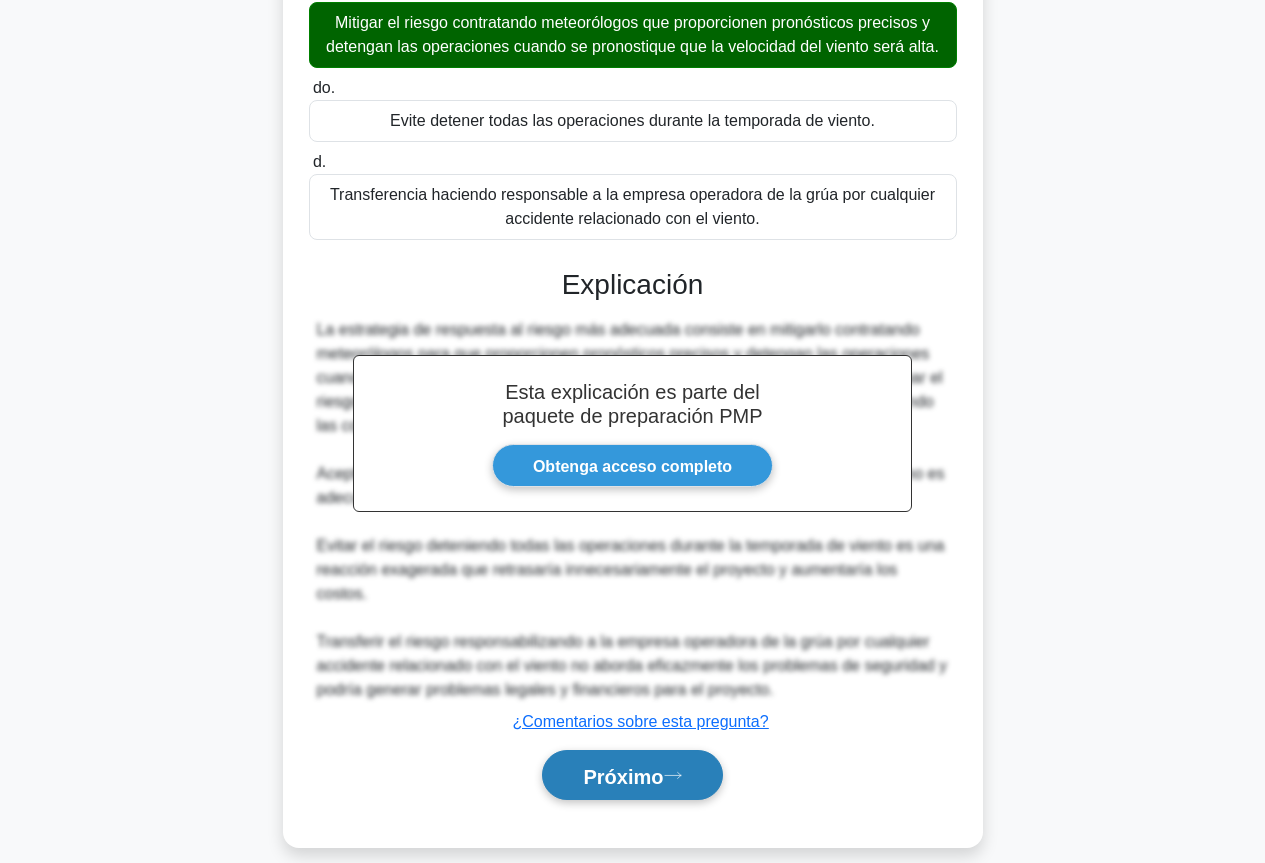 click on "Próximo" at bounding box center [623, 776] 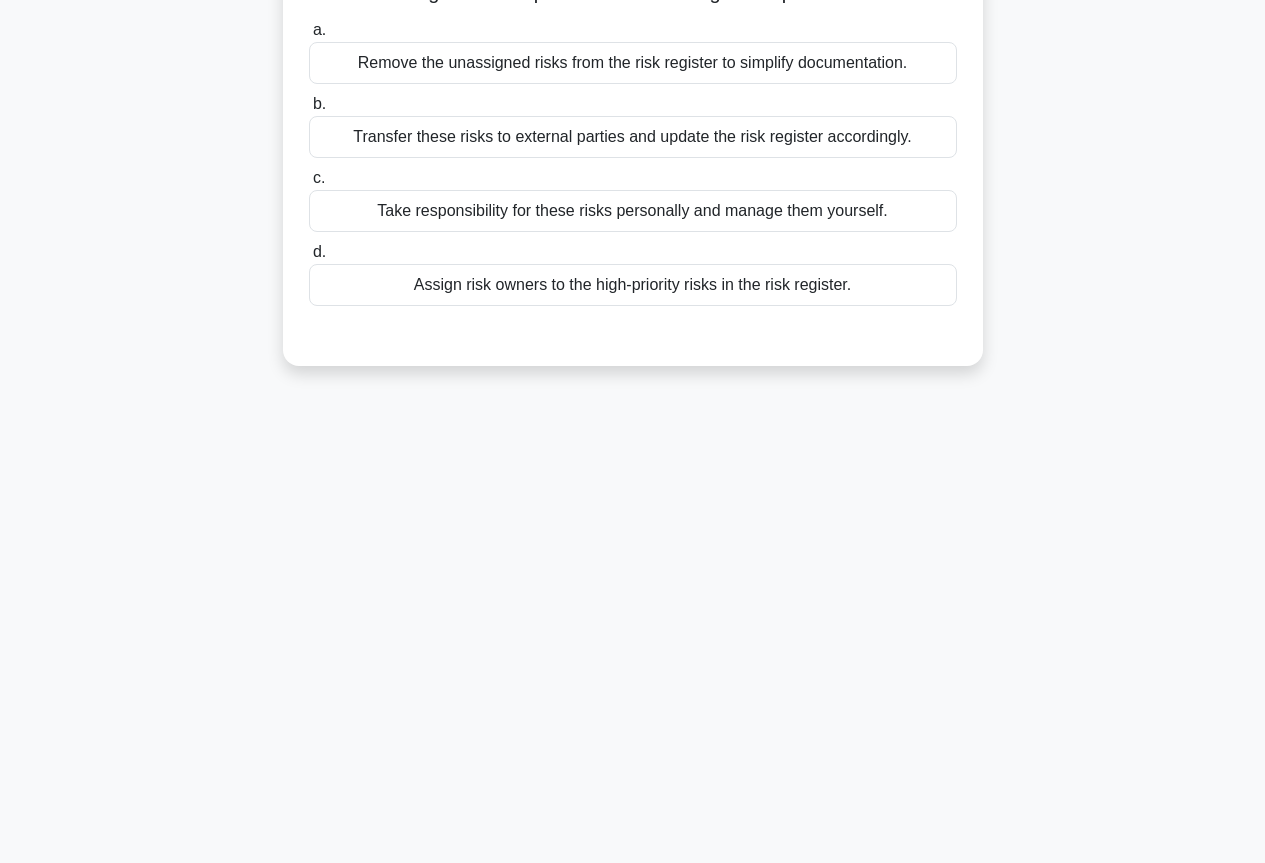 scroll, scrollTop: 217, scrollLeft: 0, axis: vertical 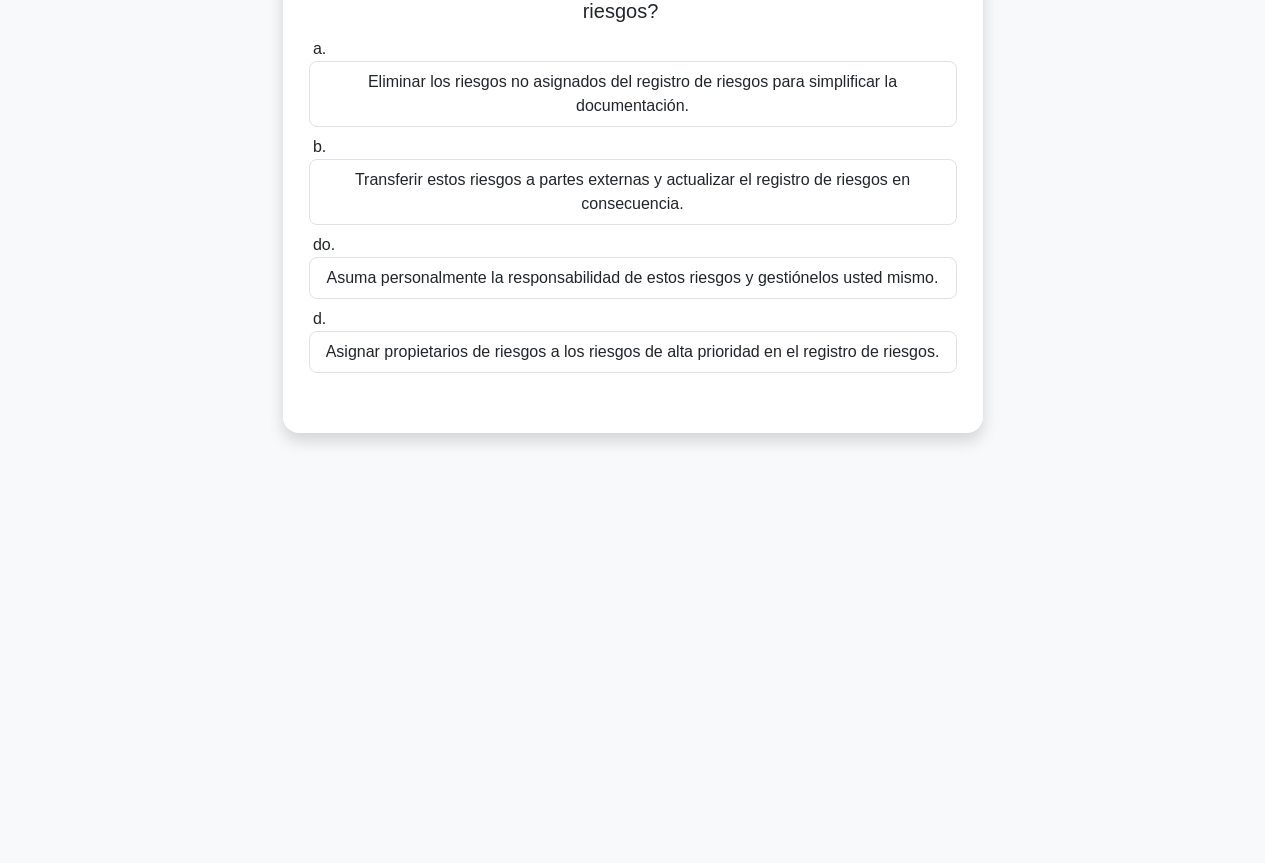 drag, startPoint x: 600, startPoint y: 297, endPoint x: 611, endPoint y: 295, distance: 11.18034 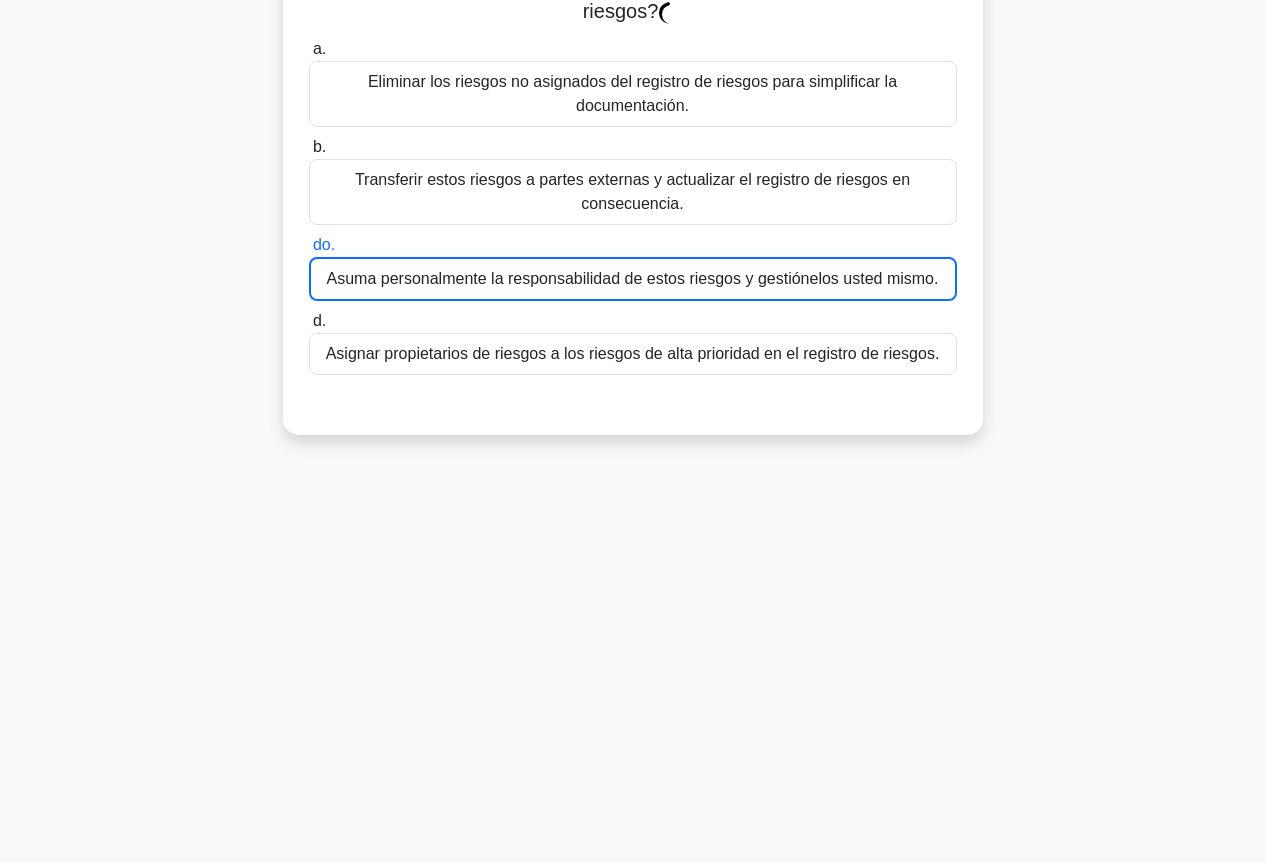 click on "Asuma personalmente la responsabilidad de estos riesgos y gestiónelos usted mismo." at bounding box center [633, 278] 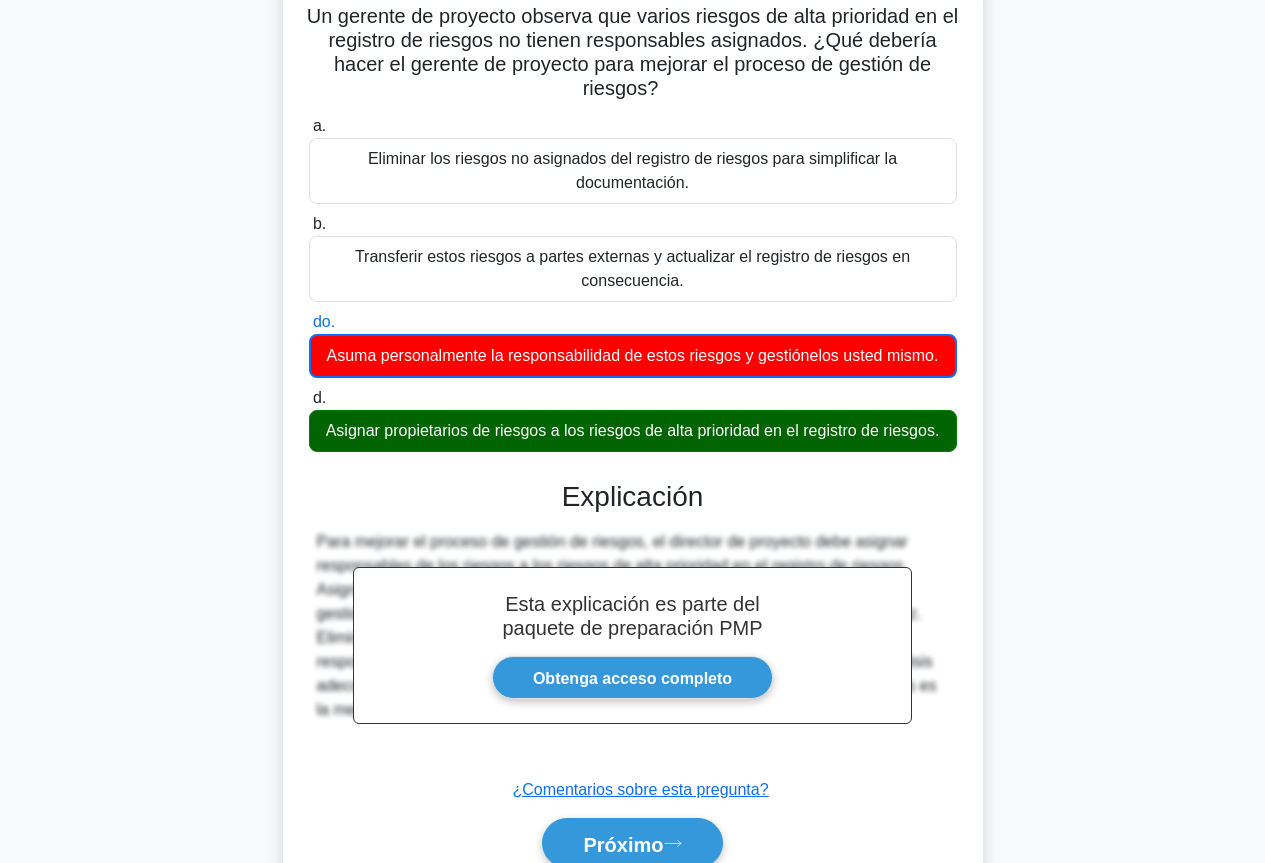 scroll, scrollTop: 232, scrollLeft: 0, axis: vertical 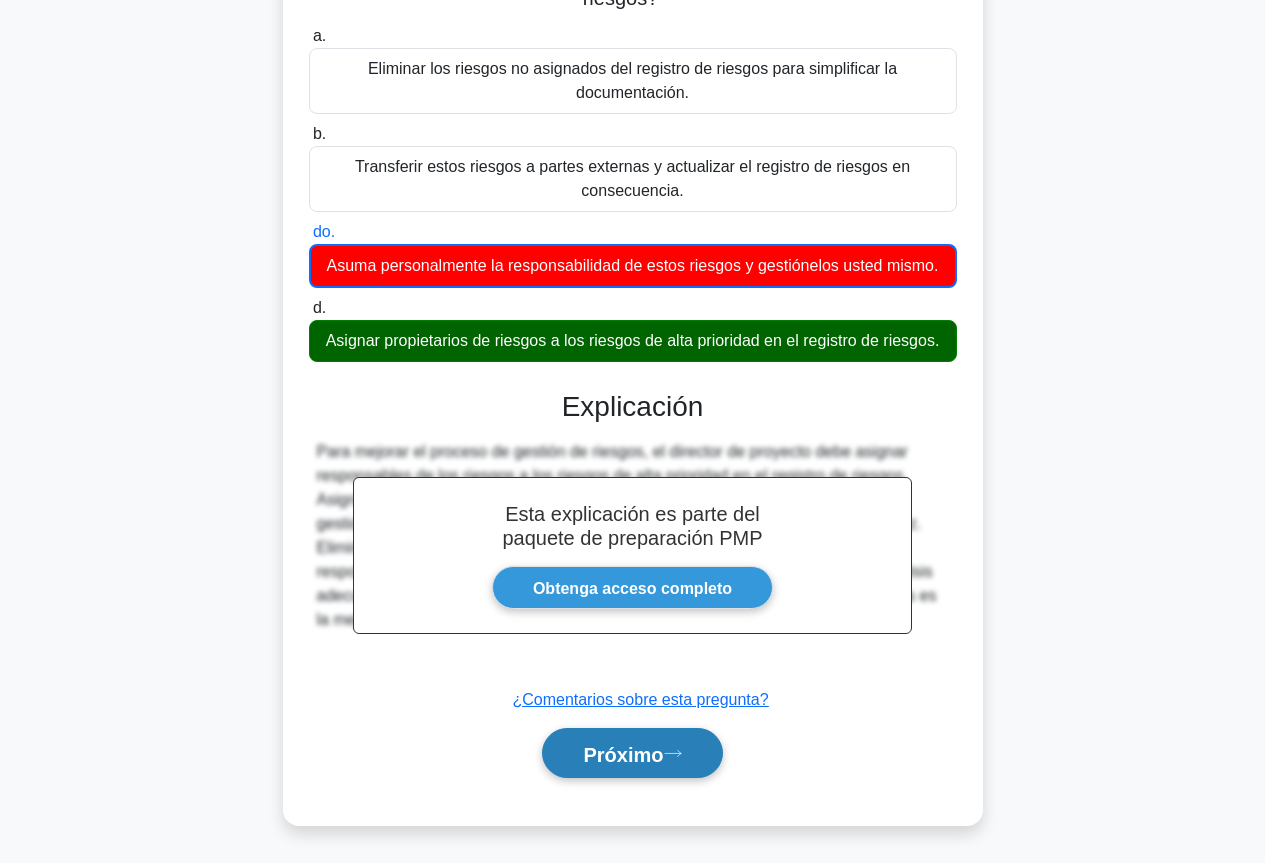 click 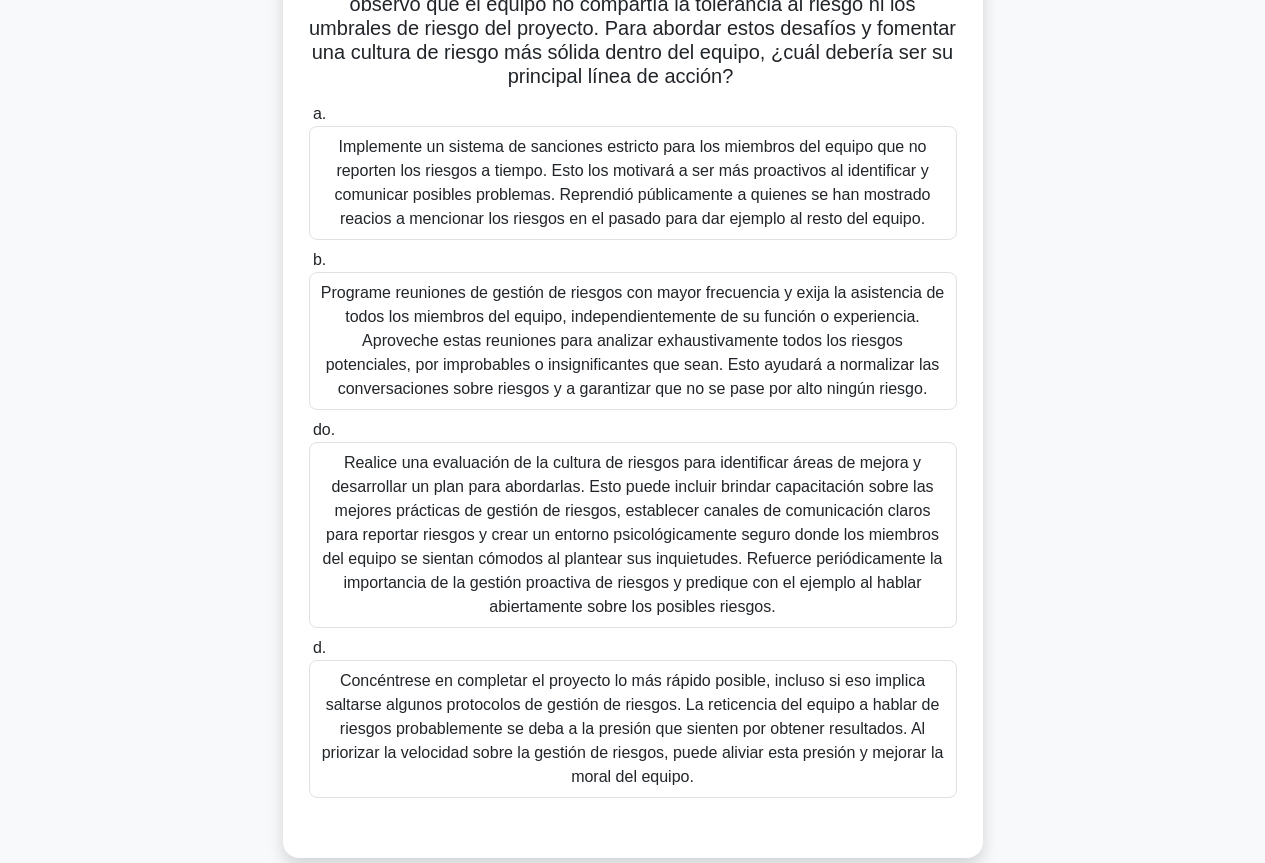 scroll, scrollTop: 329, scrollLeft: 0, axis: vertical 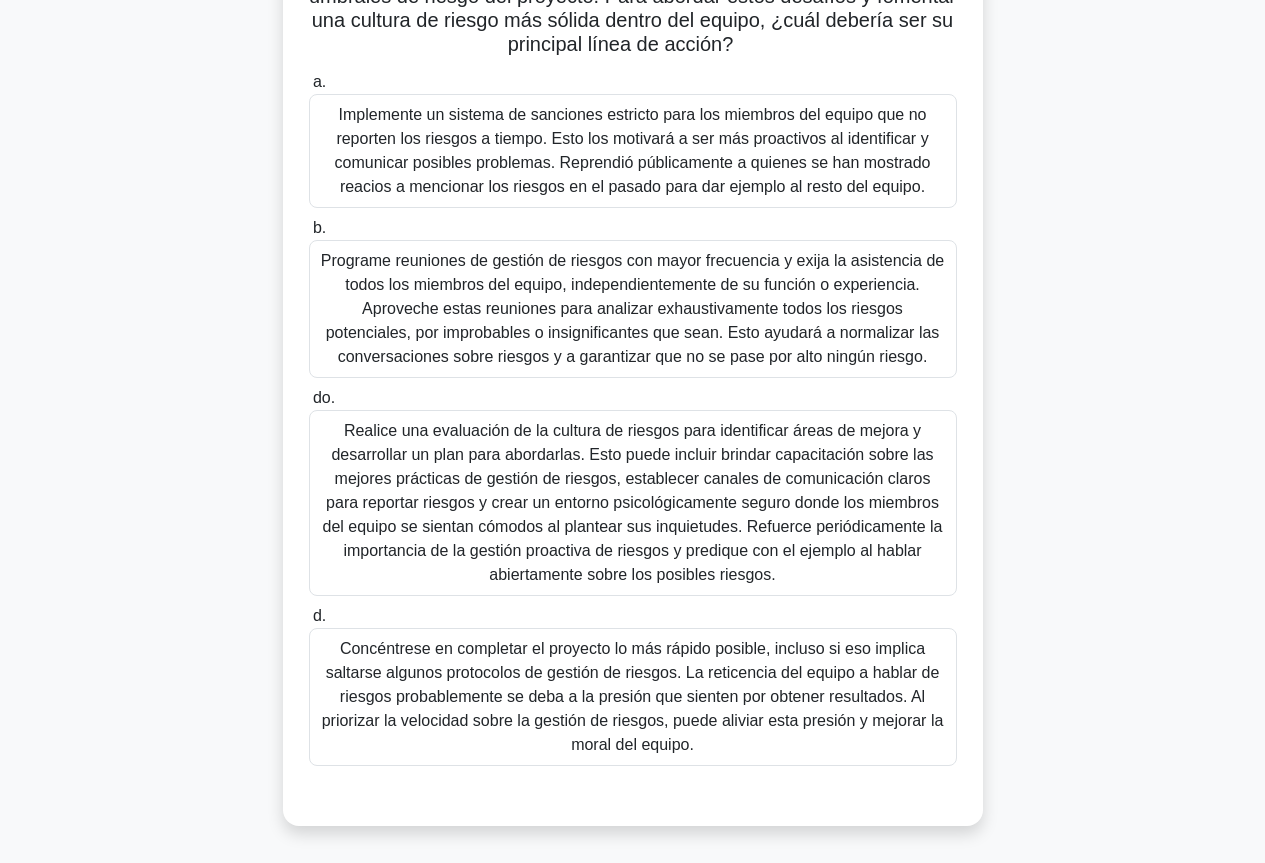 click on "Concéntrese en completar el proyecto lo más rápido posible, incluso si eso implica saltarse algunos protocolos de gestión de riesgos. La reticencia del equipo a hablar de riesgos probablemente se deba a la presión que sienten por obtener resultados. Al priorizar la velocidad sobre la gestión de riesgos, puede aliviar esta presión y mejorar la moral del equipo." at bounding box center [633, 696] 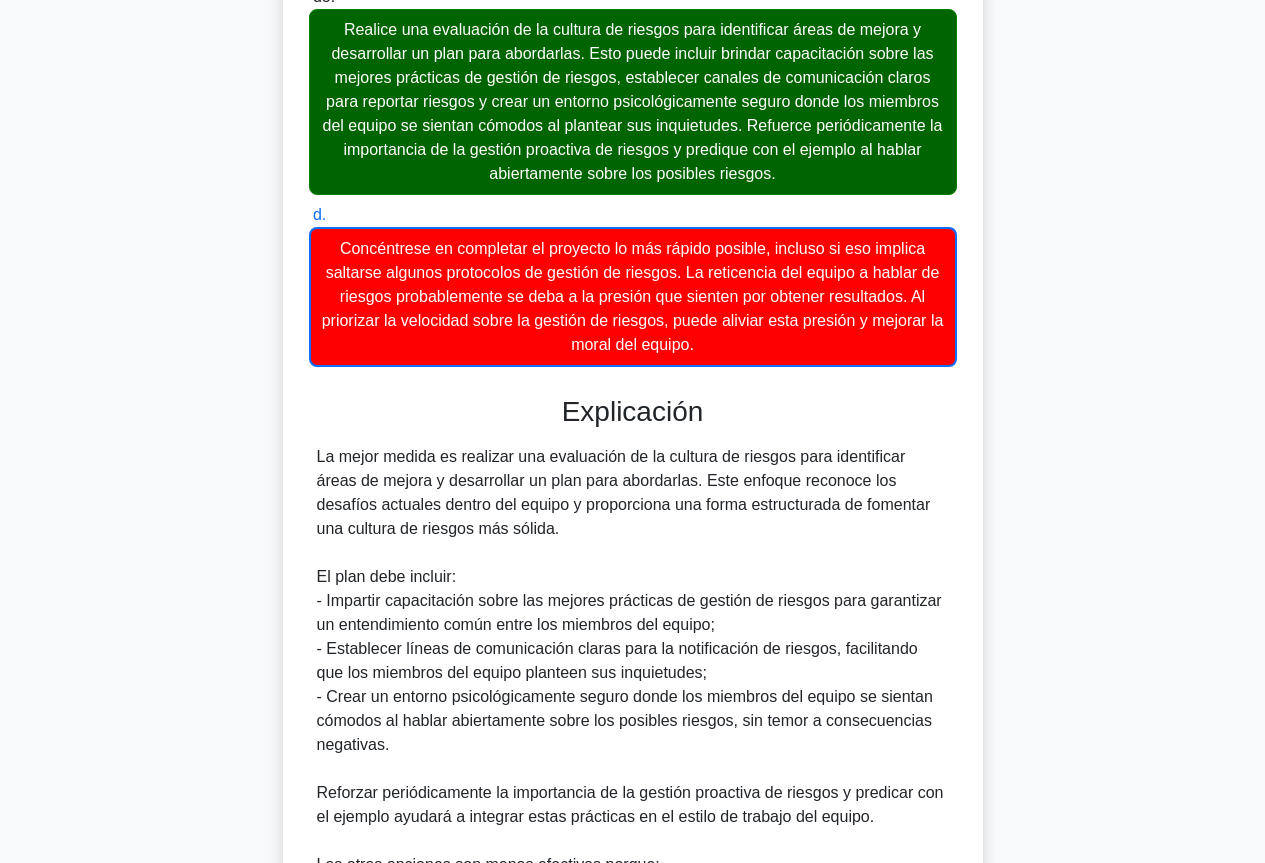 scroll, scrollTop: 1096, scrollLeft: 0, axis: vertical 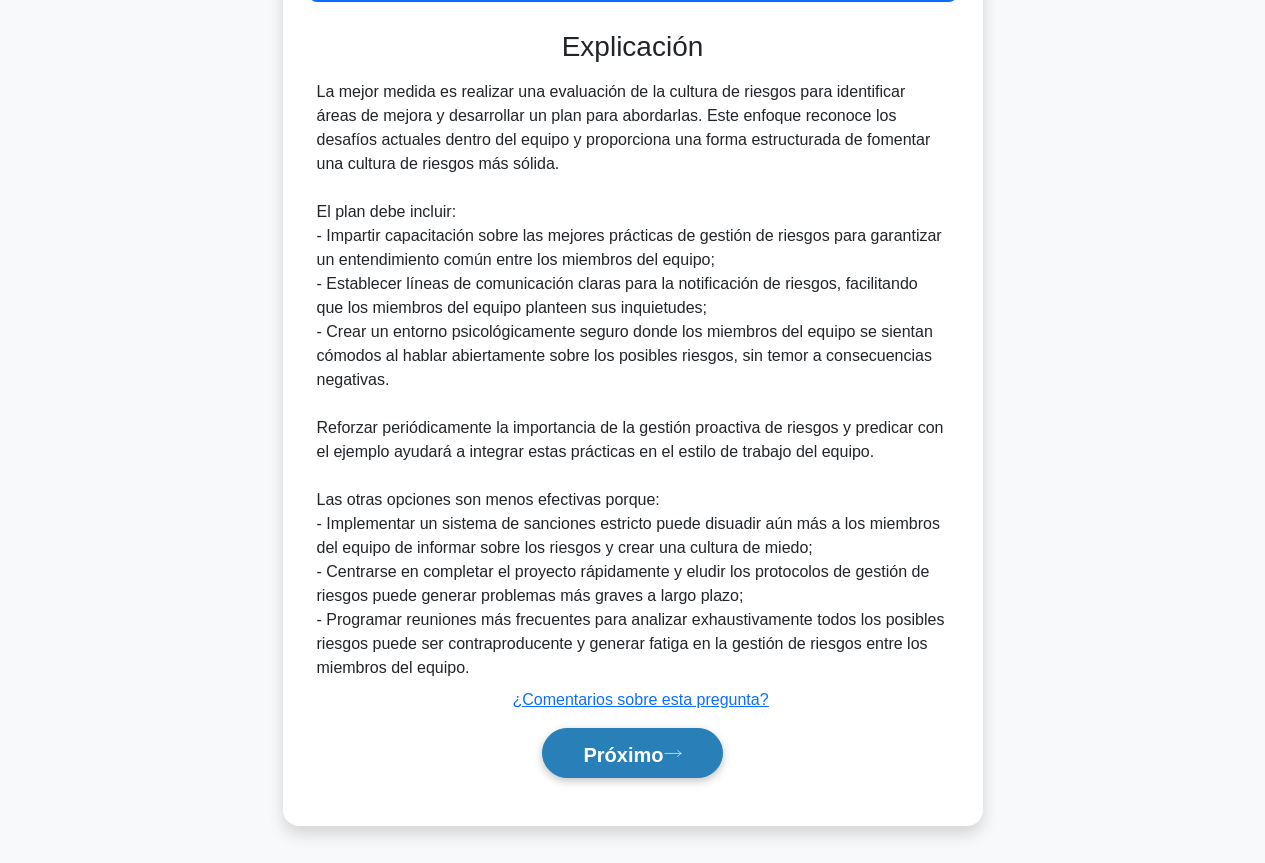 click on "Próximo" at bounding box center (623, 754) 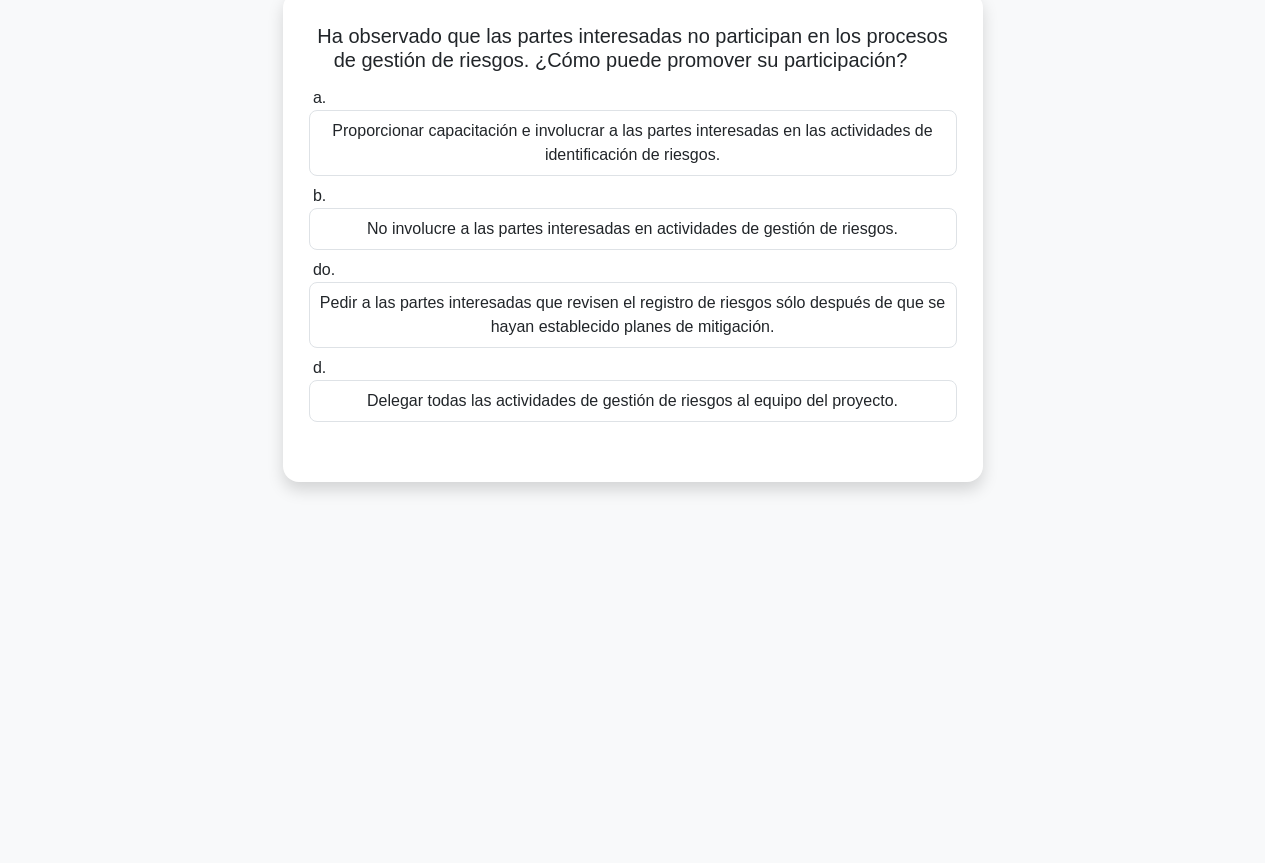 scroll, scrollTop: 0, scrollLeft: 0, axis: both 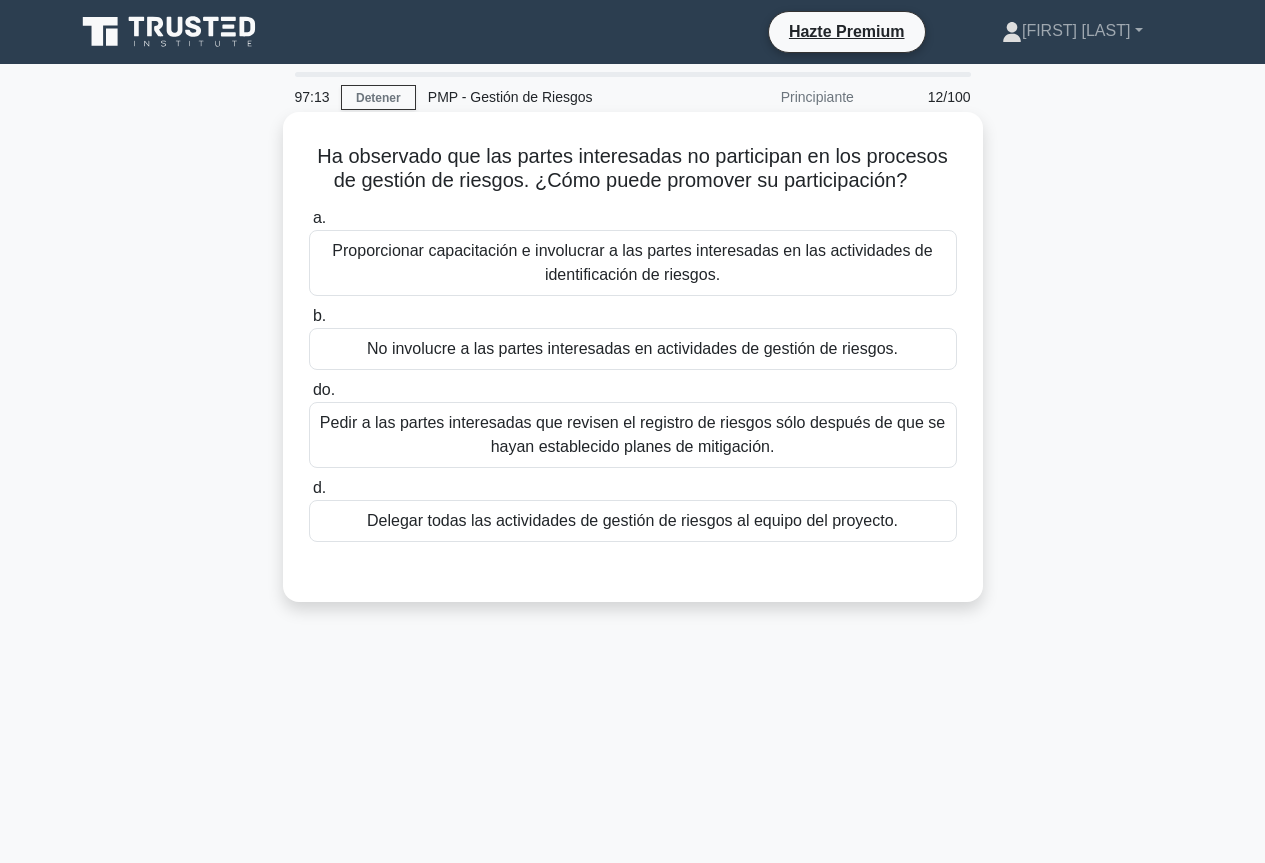 click on "Proporcionar capacitación e involucrar a las partes interesadas en las actividades de identificación de riesgos." at bounding box center (632, 262) 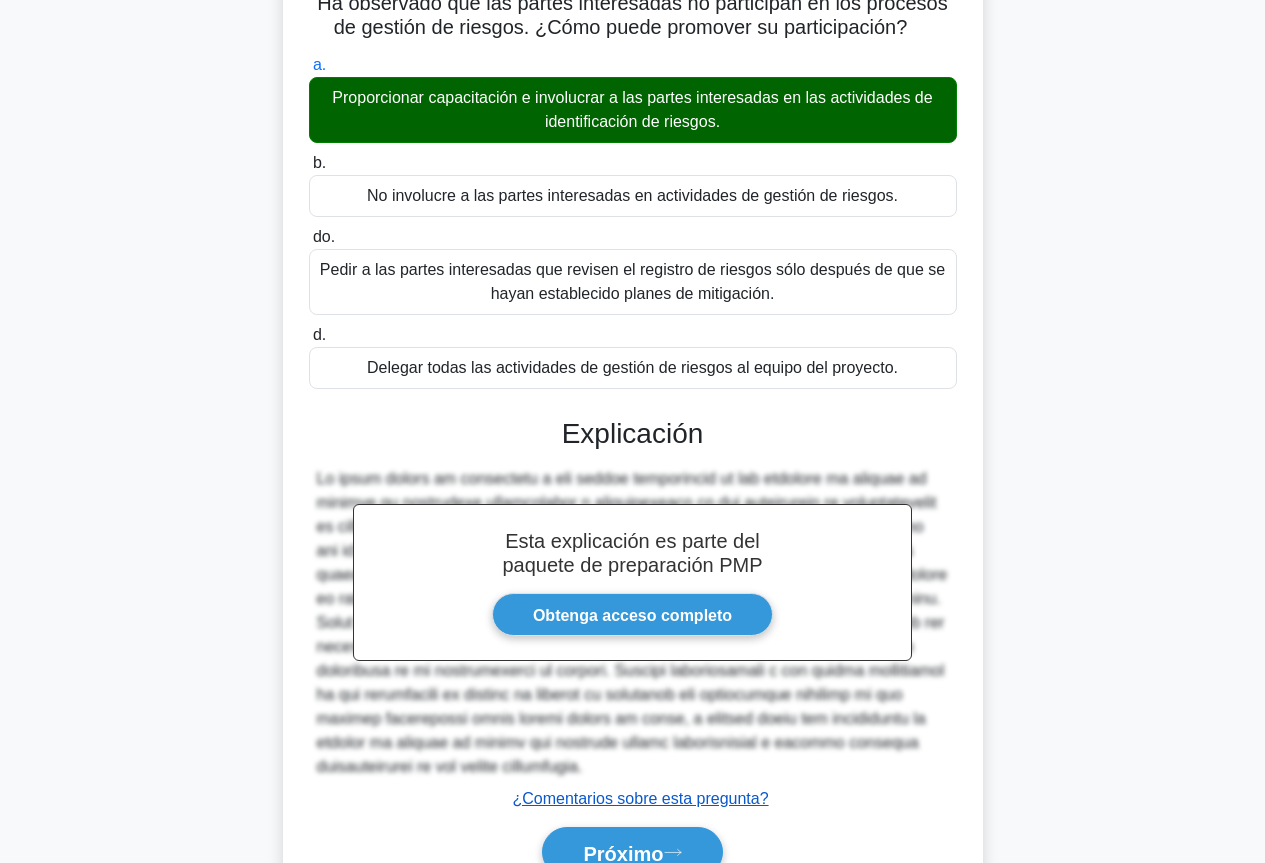 scroll, scrollTop: 254, scrollLeft: 0, axis: vertical 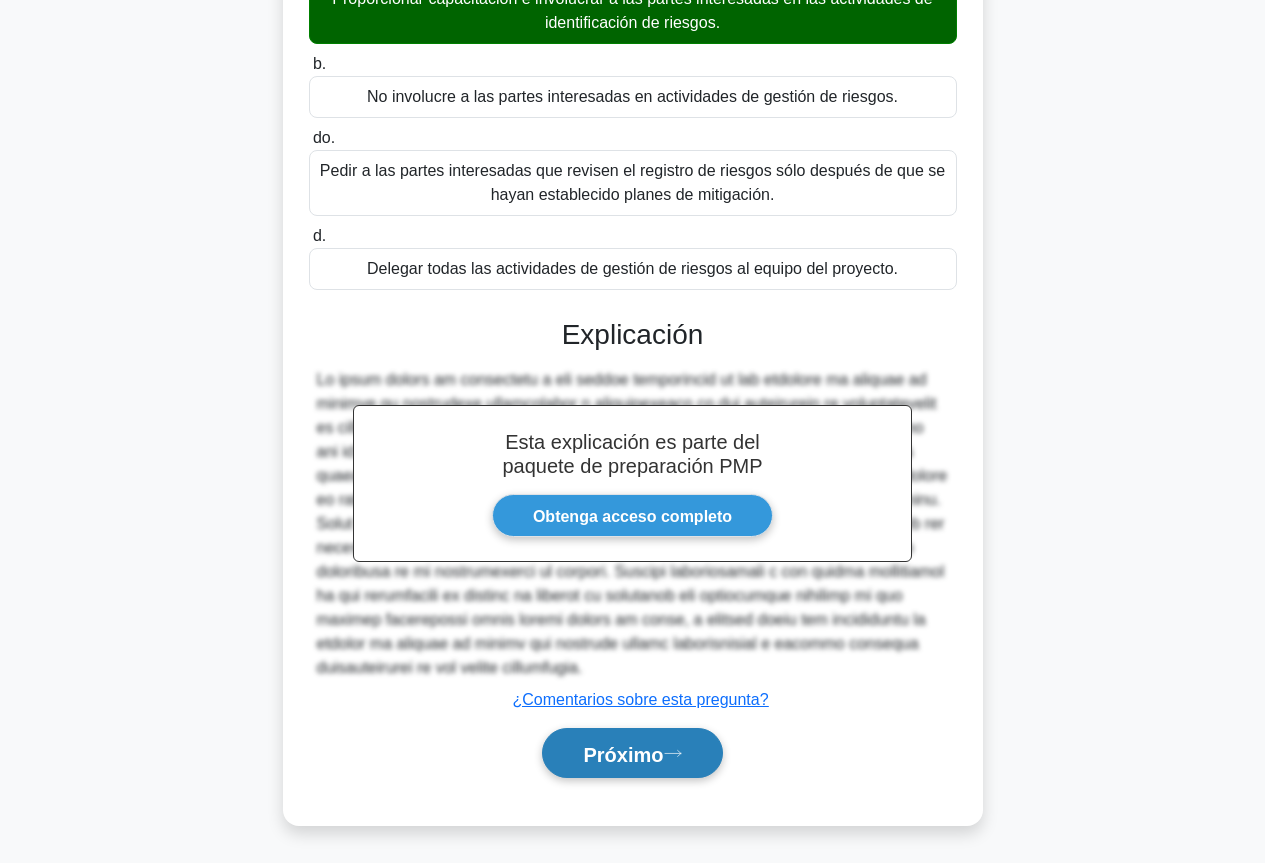 click on "Próximo" at bounding box center [632, 753] 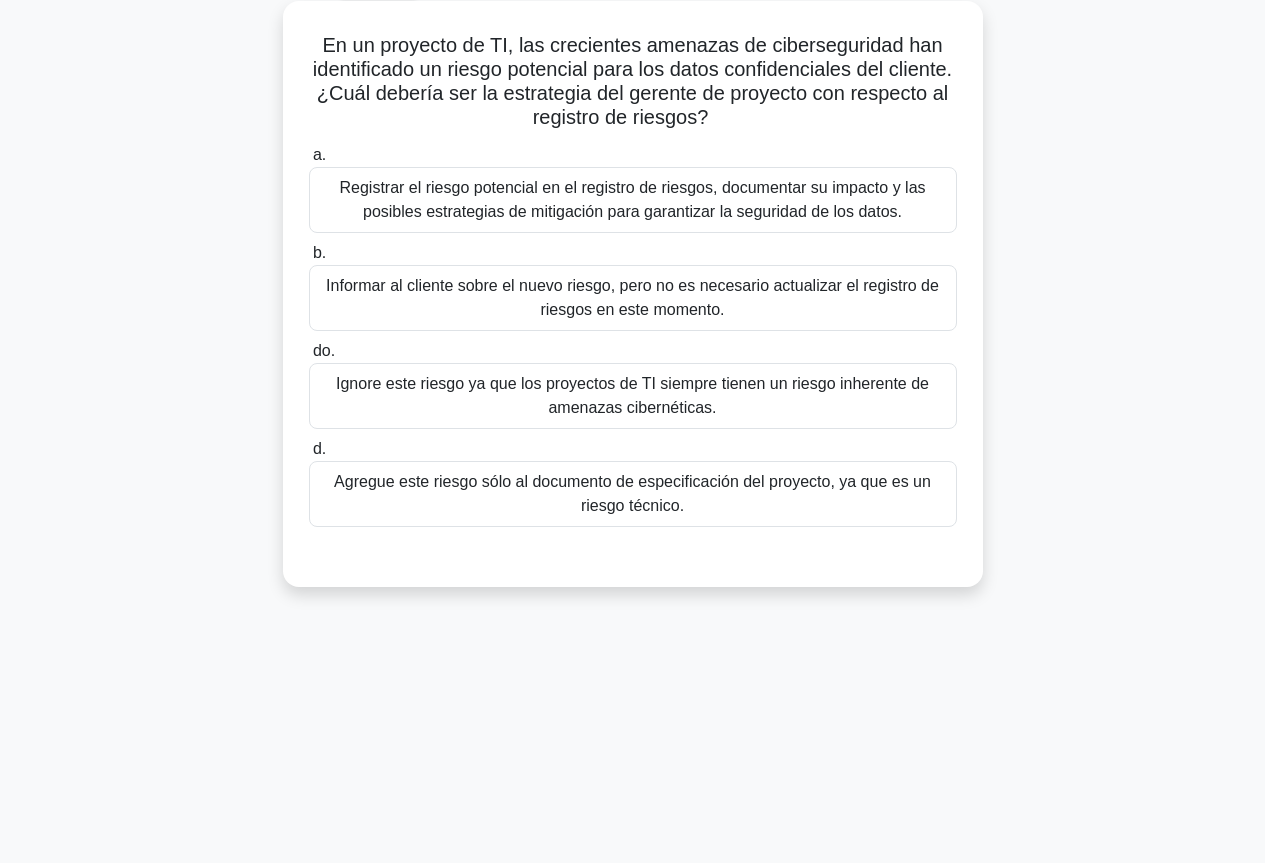 scroll, scrollTop: 17, scrollLeft: 0, axis: vertical 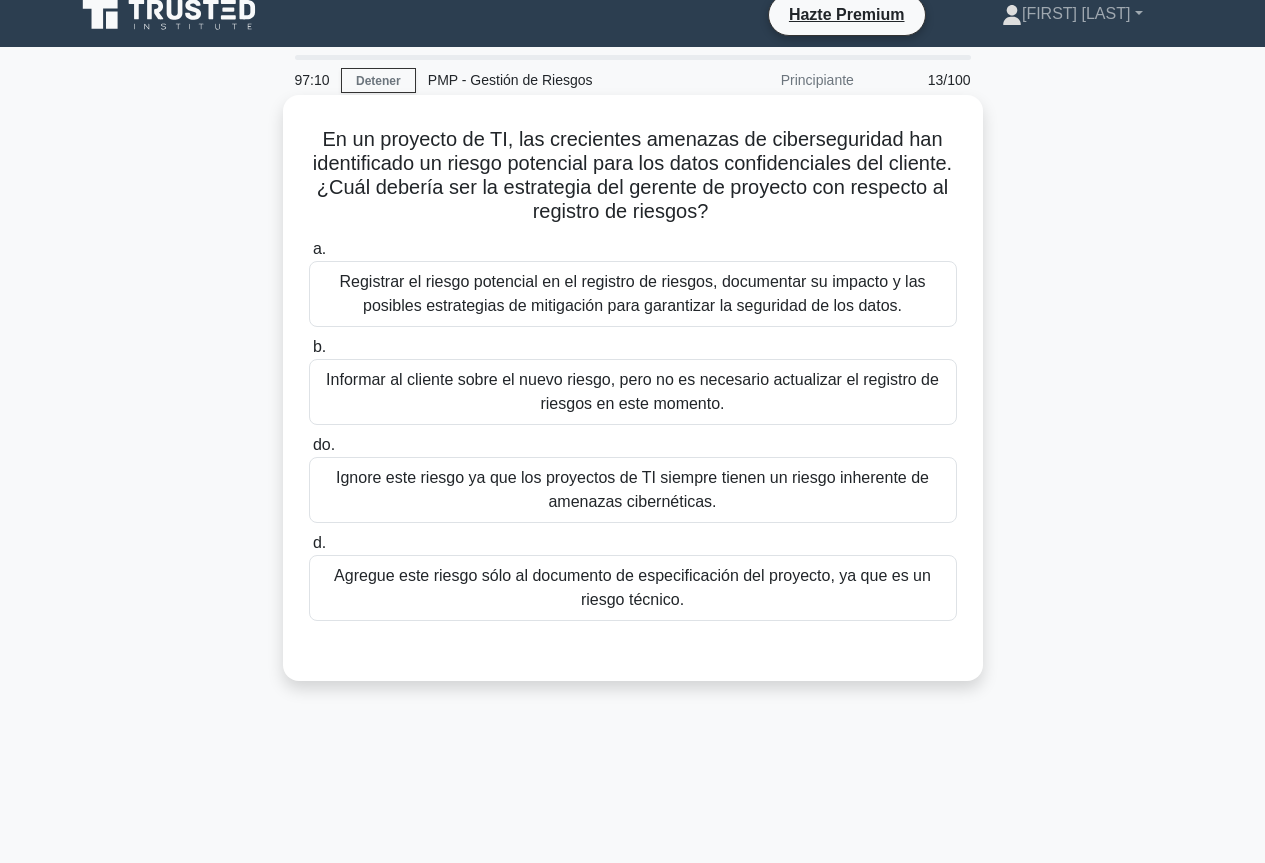 click on "Registrar el riesgo potencial en el registro de riesgos, documentar su impacto y las posibles estrategias de mitigación para garantizar la seguridad de los datos." at bounding box center [633, 294] 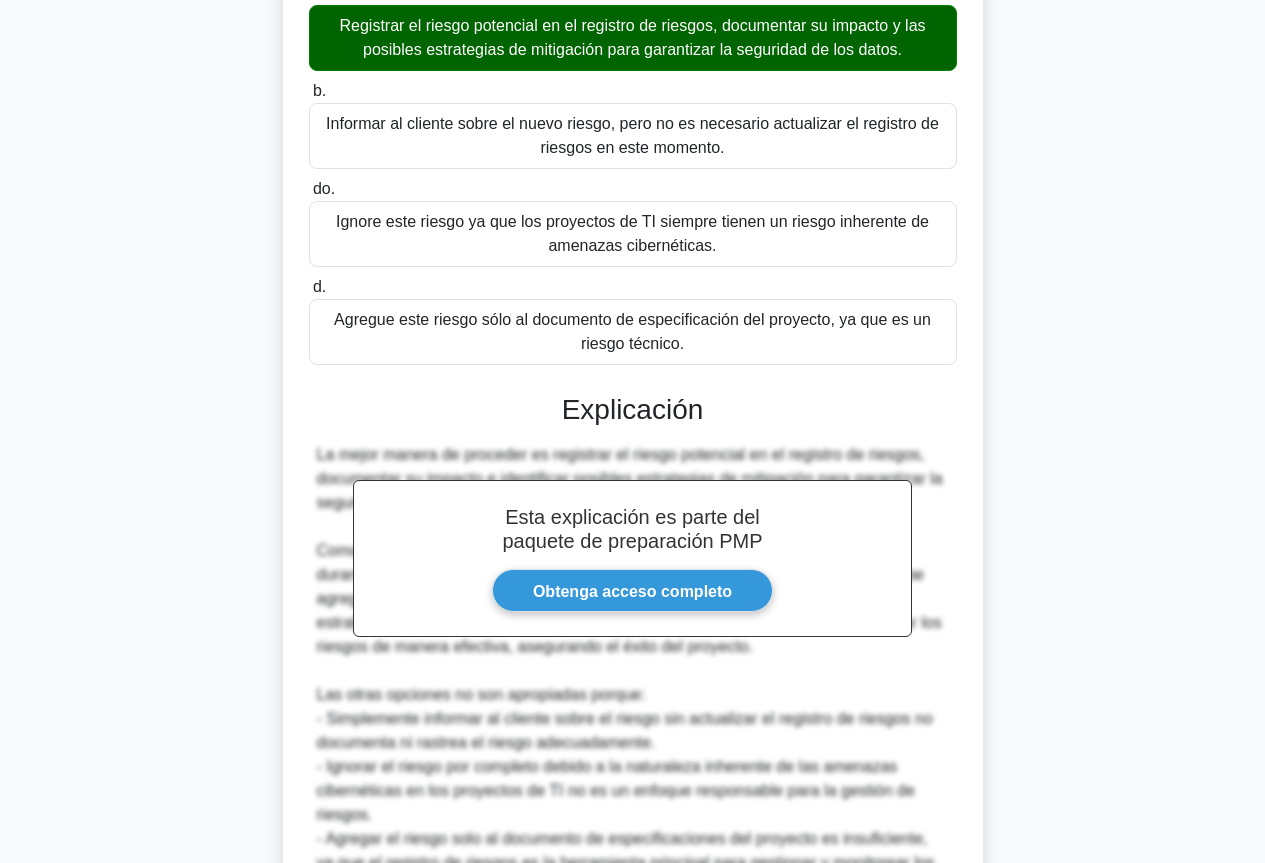 scroll, scrollTop: 417, scrollLeft: 0, axis: vertical 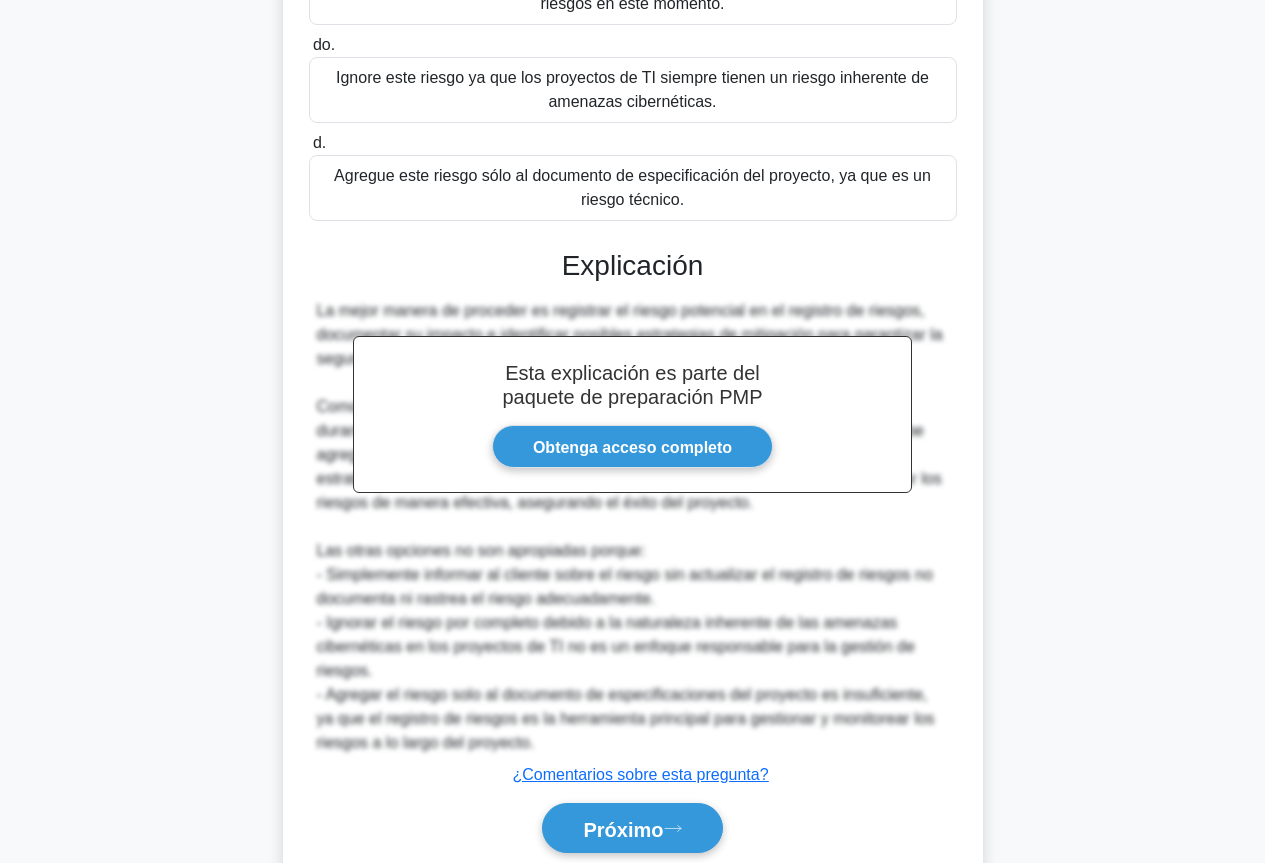 click on "Próximo" at bounding box center (633, 828) 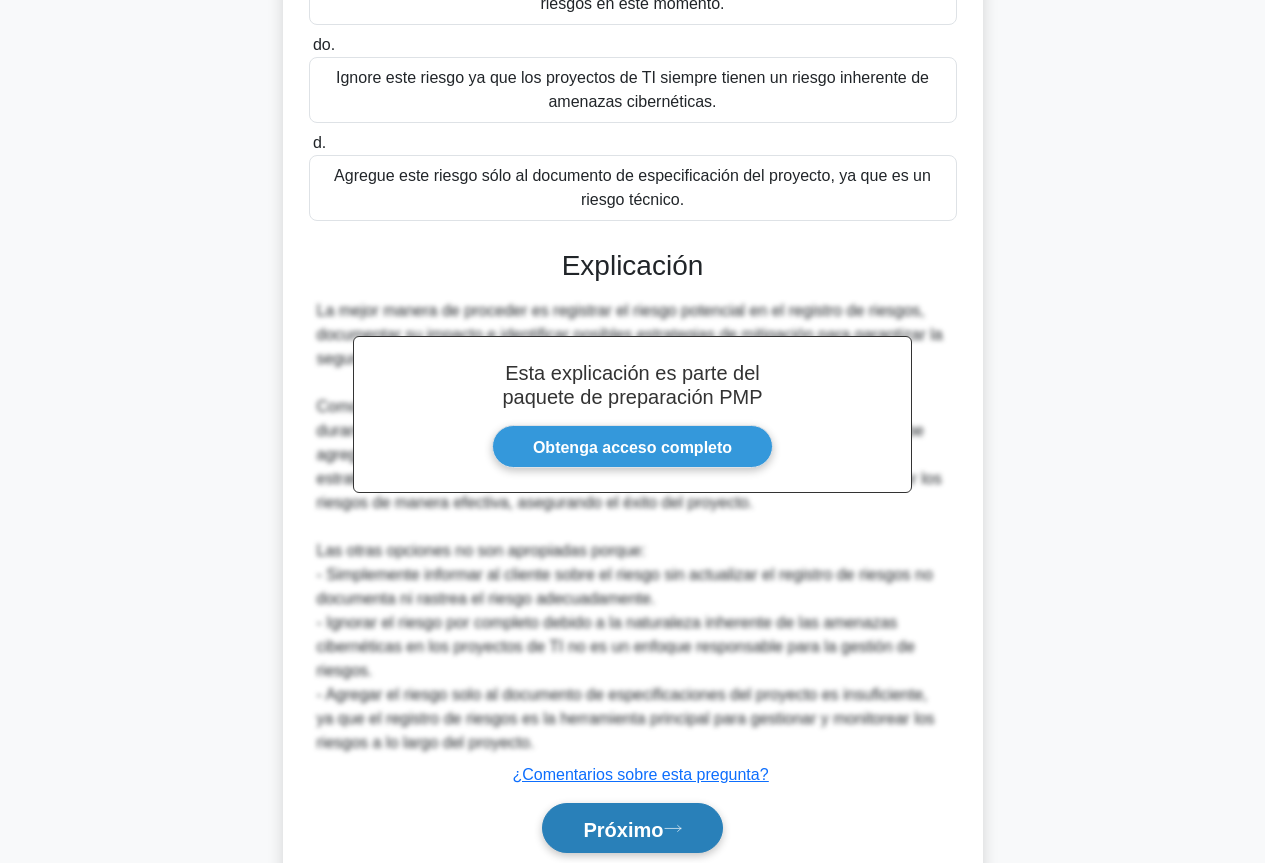 click on "Próximo" at bounding box center [632, 828] 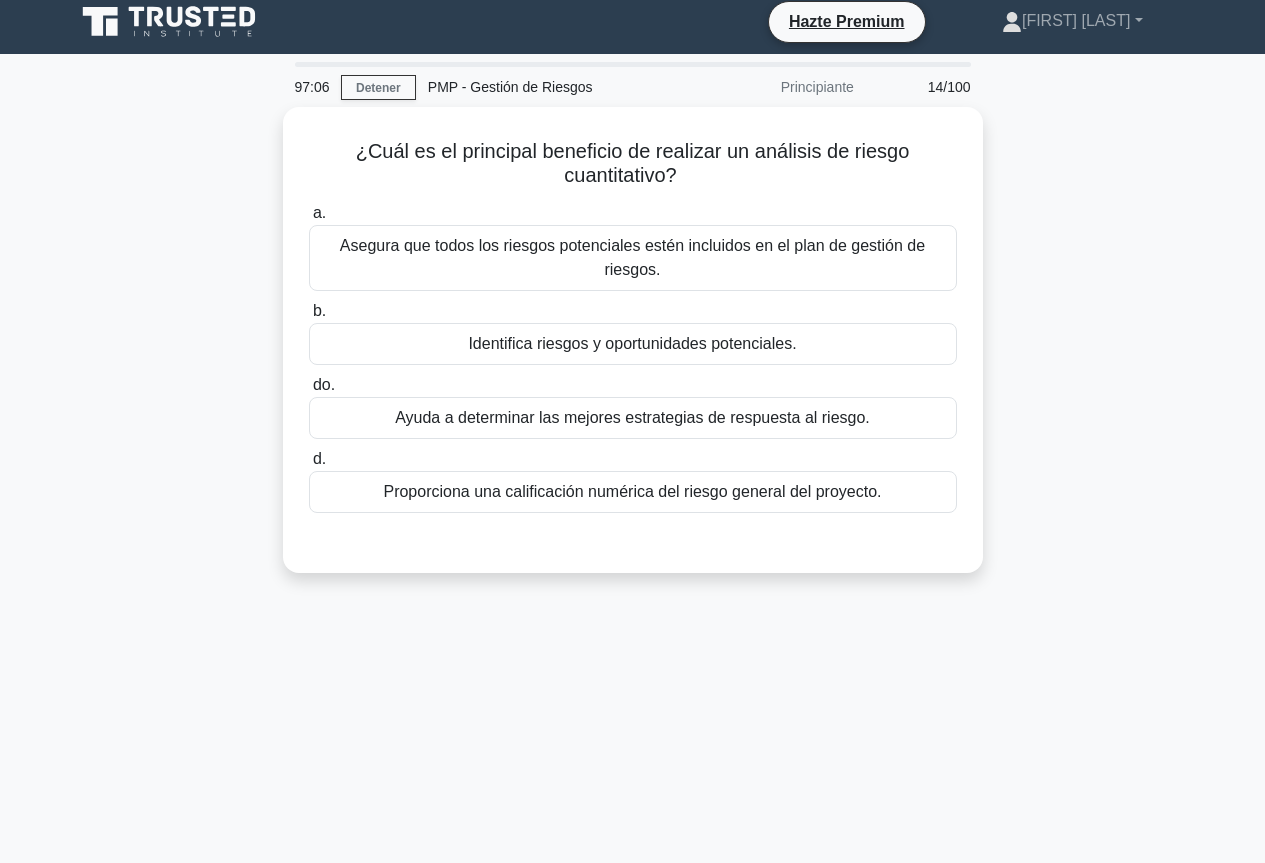 scroll, scrollTop: 0, scrollLeft: 0, axis: both 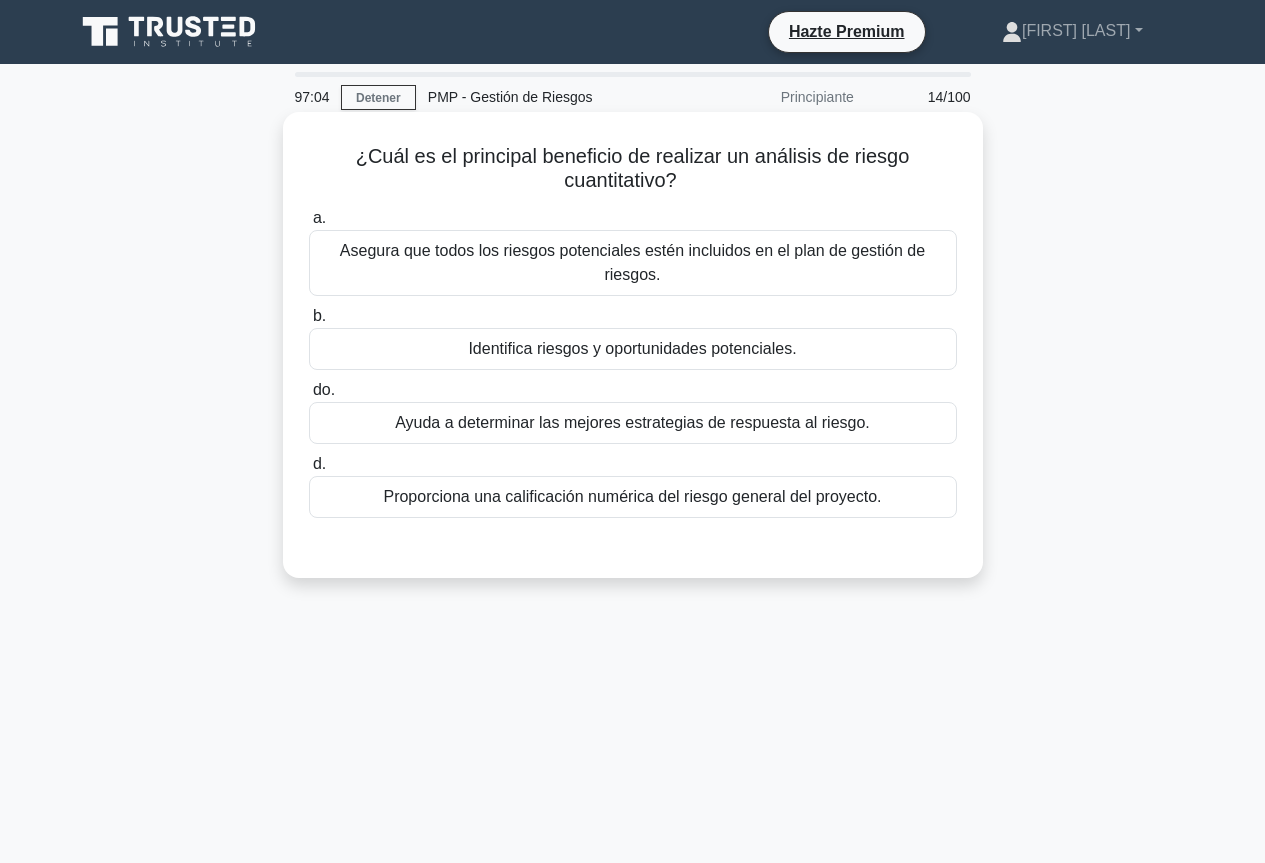 click on "Asegura que todos los riesgos potenciales estén incluidos en el plan de gestión de riesgos." at bounding box center (632, 262) 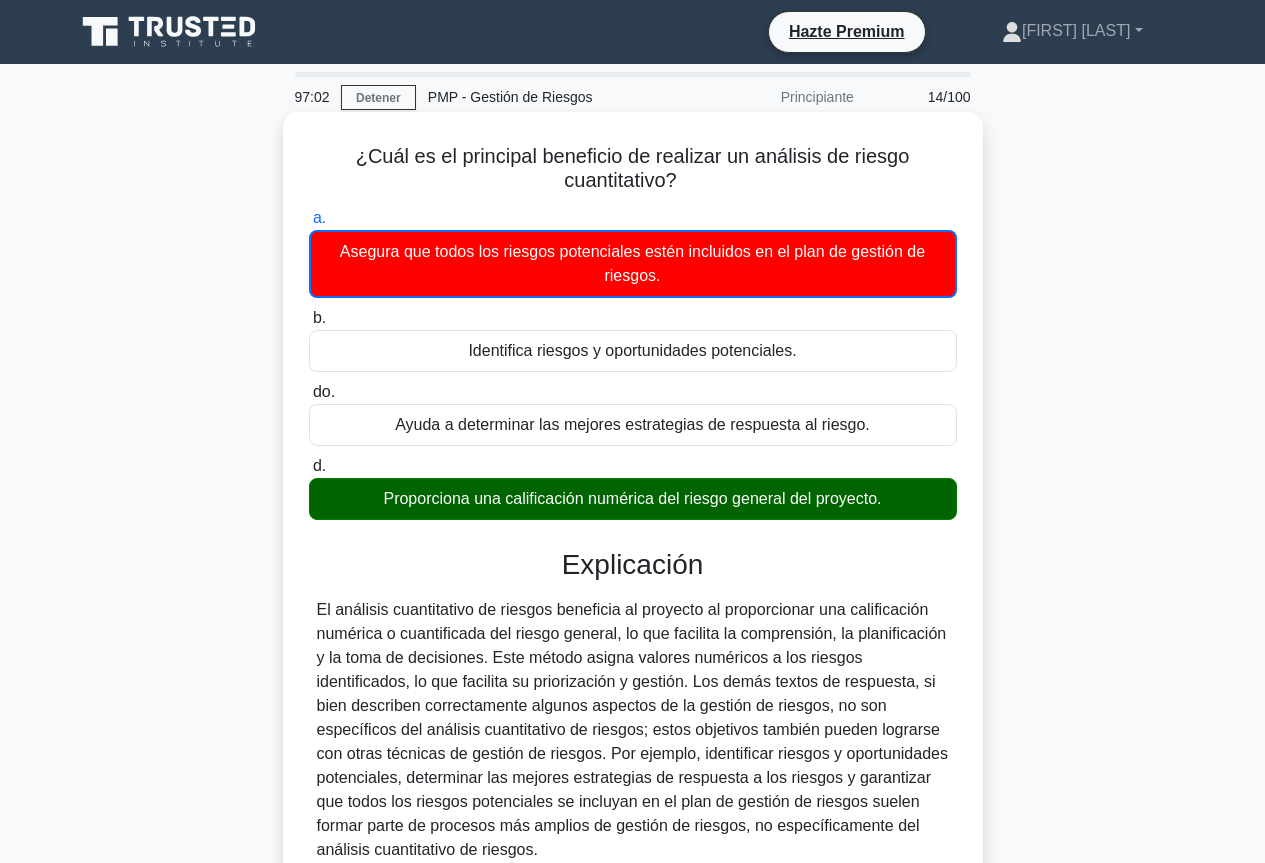 click on "¿Cuál es el principal beneficio de realizar un análisis de riesgo cuantitativo?" at bounding box center [633, 168] 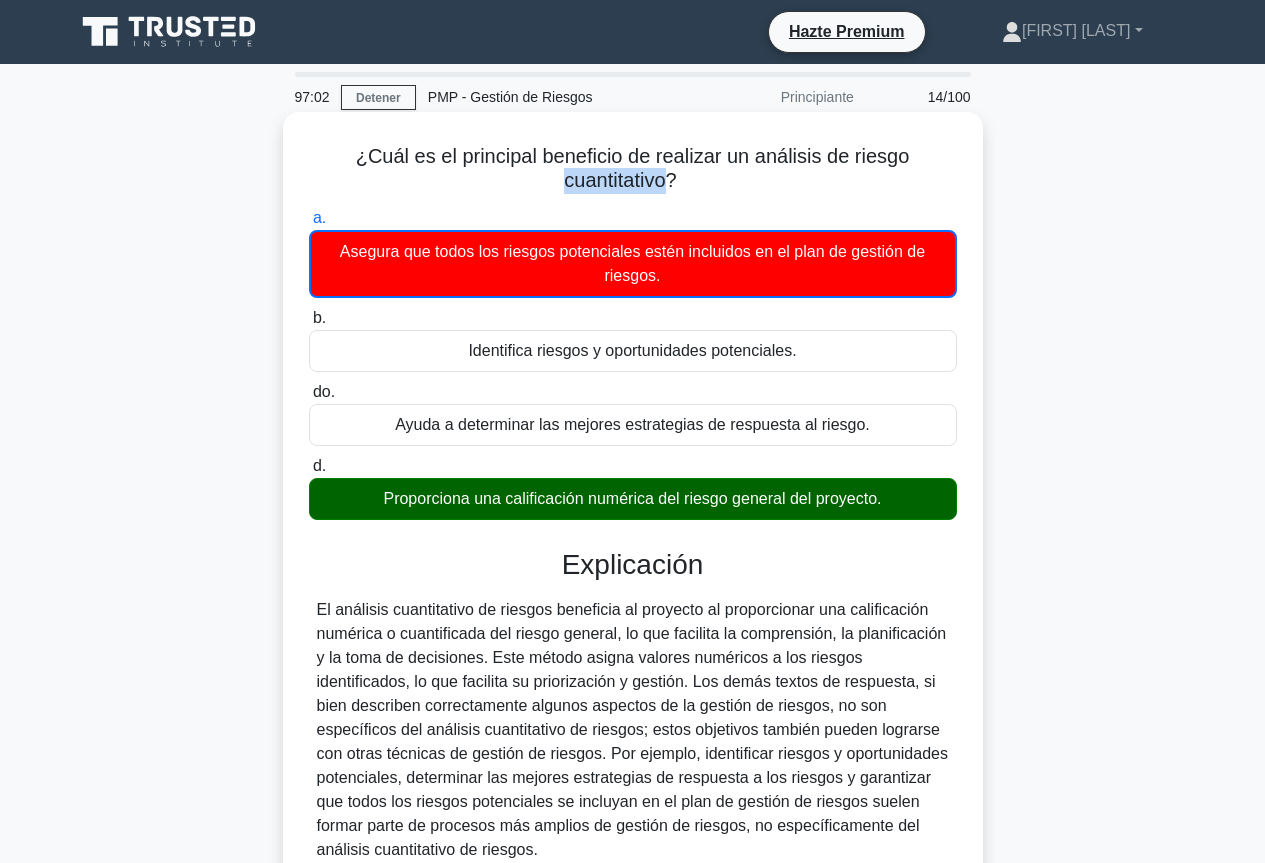 click on "¿Cuál es el principal beneficio de realizar un análisis de riesgo cuantitativo?" at bounding box center [633, 168] 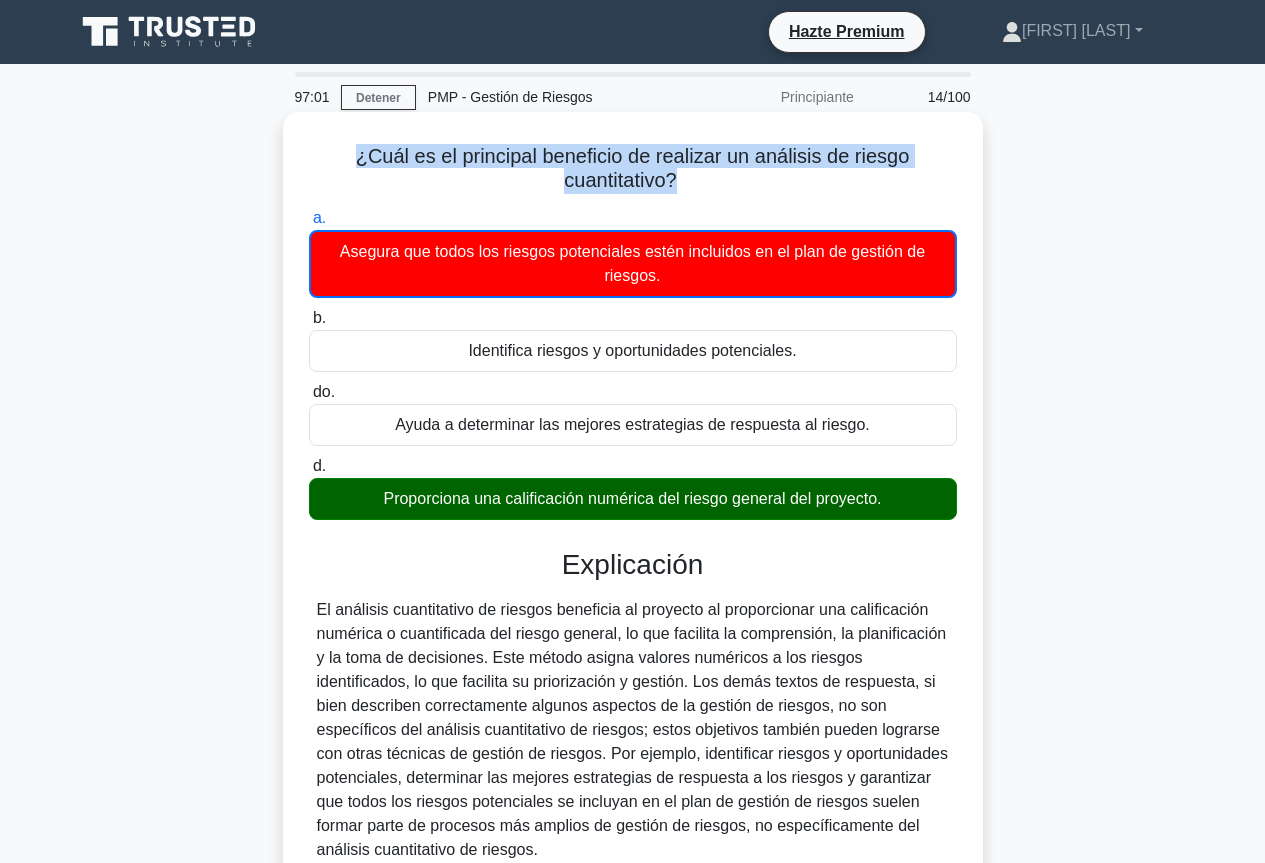 click on "¿Cuál es el principal beneficio de realizar un análisis de riesgo cuantitativo?" at bounding box center [633, 168] 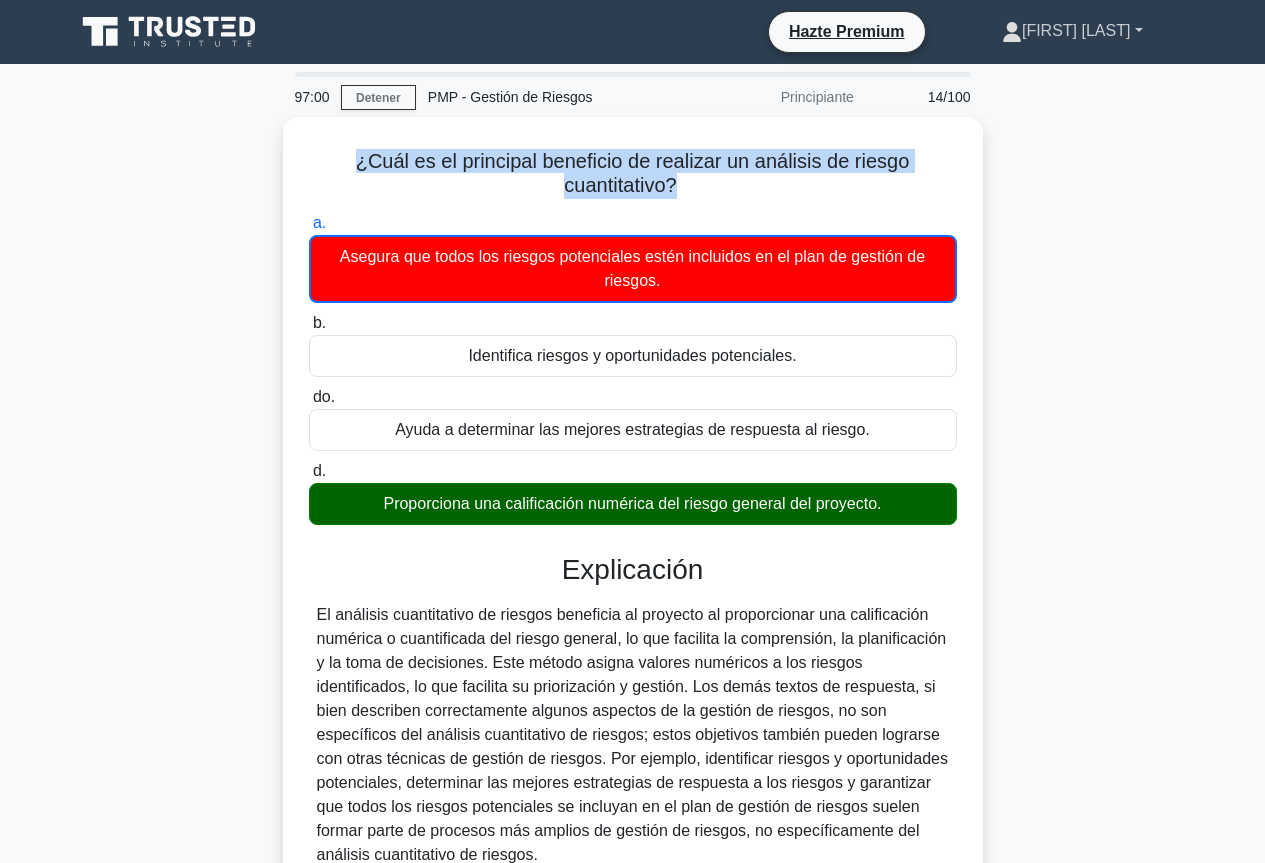 copy on "¿Cuál es el principal beneficio de realizar un análisis de riesgo cuantitativo?
.spinner_0XTQ{transform-origin:center;animation:spinner_y6GP .75s linear infinite}@keyframes spinner_y6GP{100%{transform:rotate(360deg)}}" 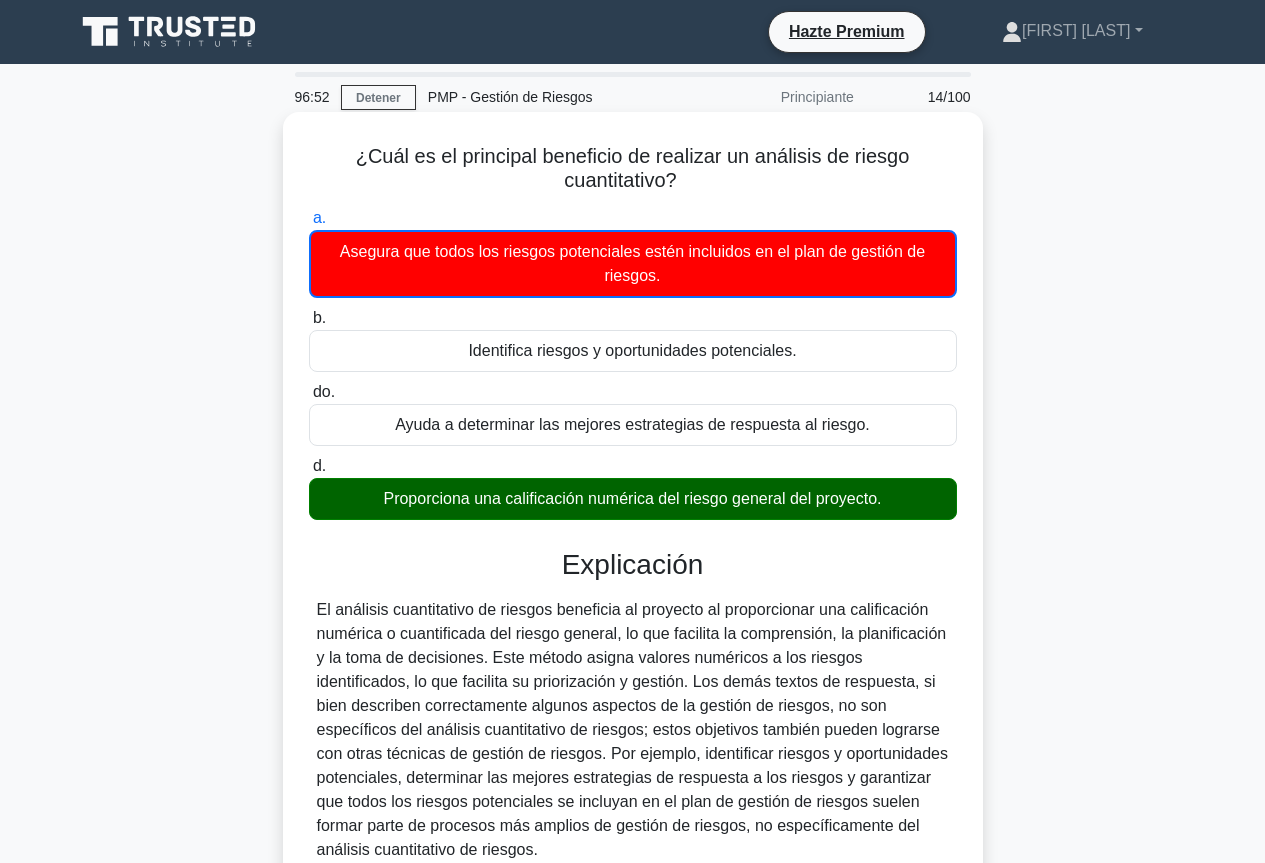 click on "Asegura que todos los riesgos potenciales estén incluidos en el plan de gestión de riesgos." at bounding box center [633, 264] 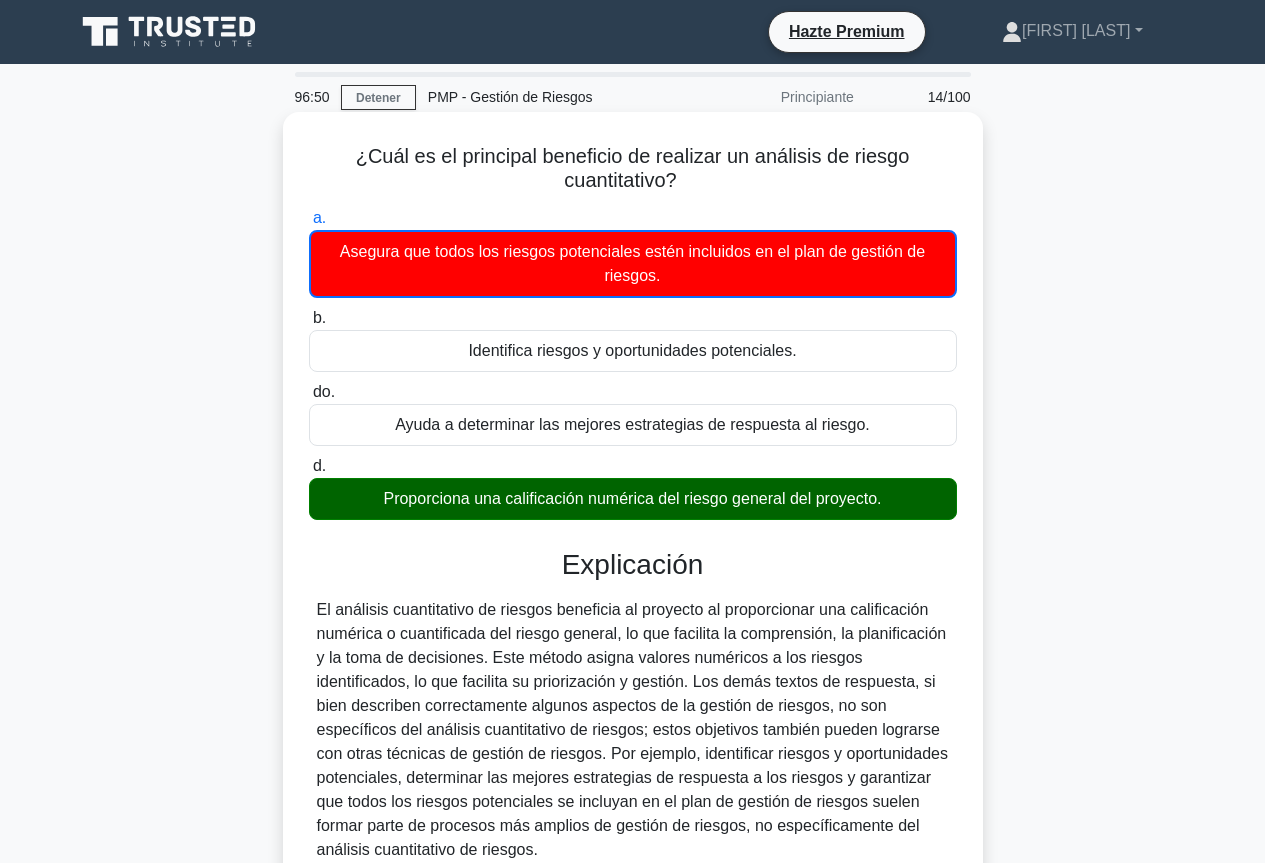 drag, startPoint x: 340, startPoint y: 245, endPoint x: 962, endPoint y: 507, distance: 674.92816 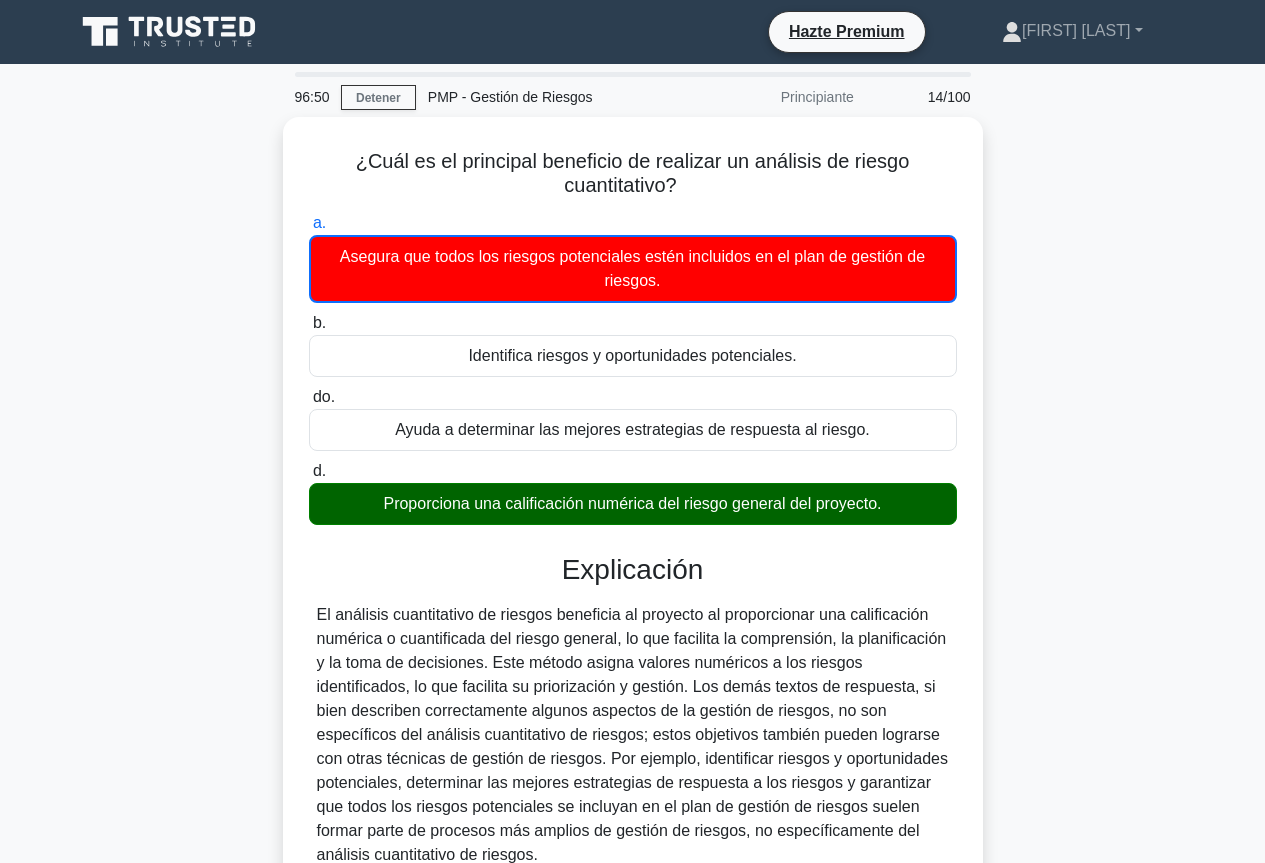 copy on "a.
Asegura que todos los riesgos potenciales estén incluidos en el plan de gestión de riesgos.
b.
Identifica riesgos y oportunidades potenciales.
do.
Ayuda a determinar las mejores estrategias de respuesta al riesgo.
d.
Proporciona una calificación numérica del riesgo general del proyecto." 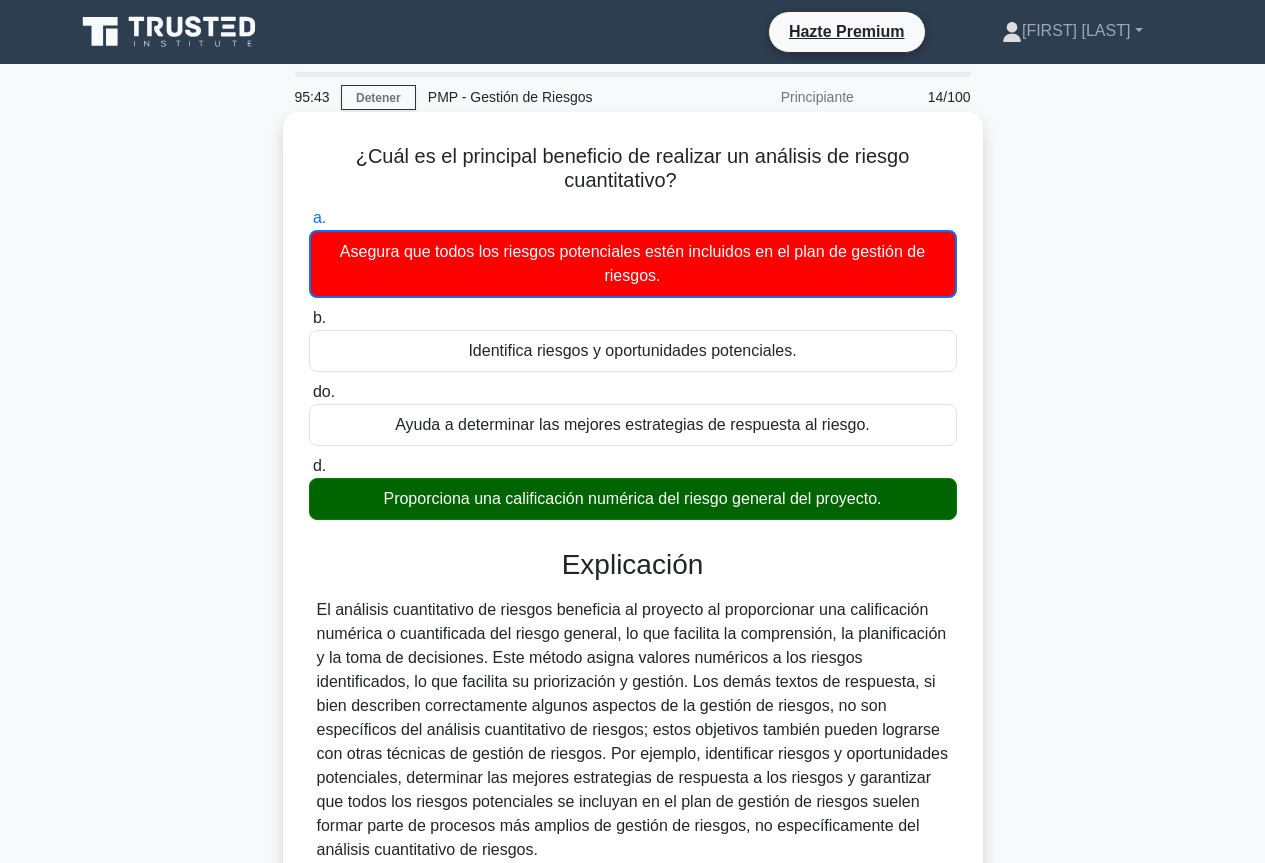 click on "Asegura que todos los riesgos potenciales estén incluidos en el plan de gestión de riesgos." at bounding box center (632, 263) 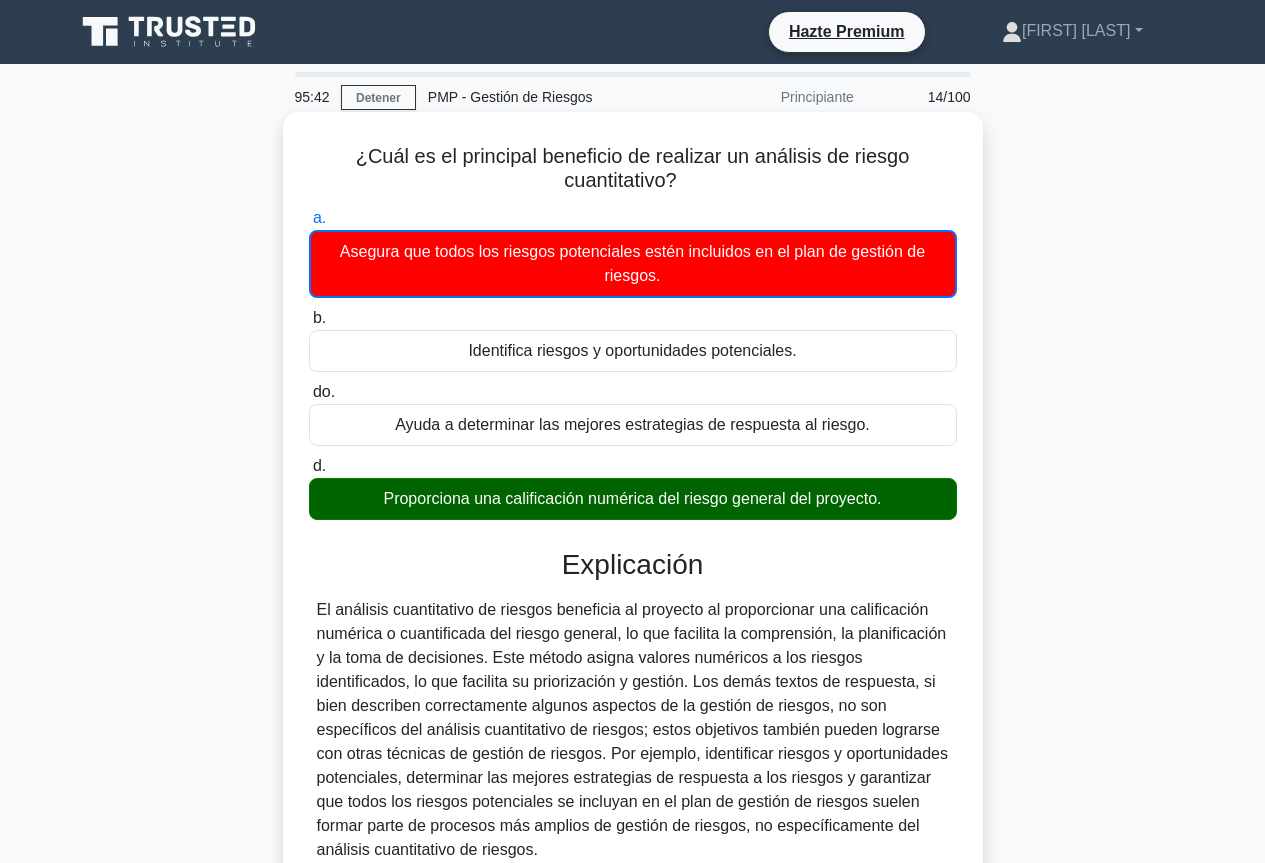 click on "Asegura que todos los riesgos potenciales estén incluidos en el plan de gestión de riesgos." at bounding box center [632, 263] 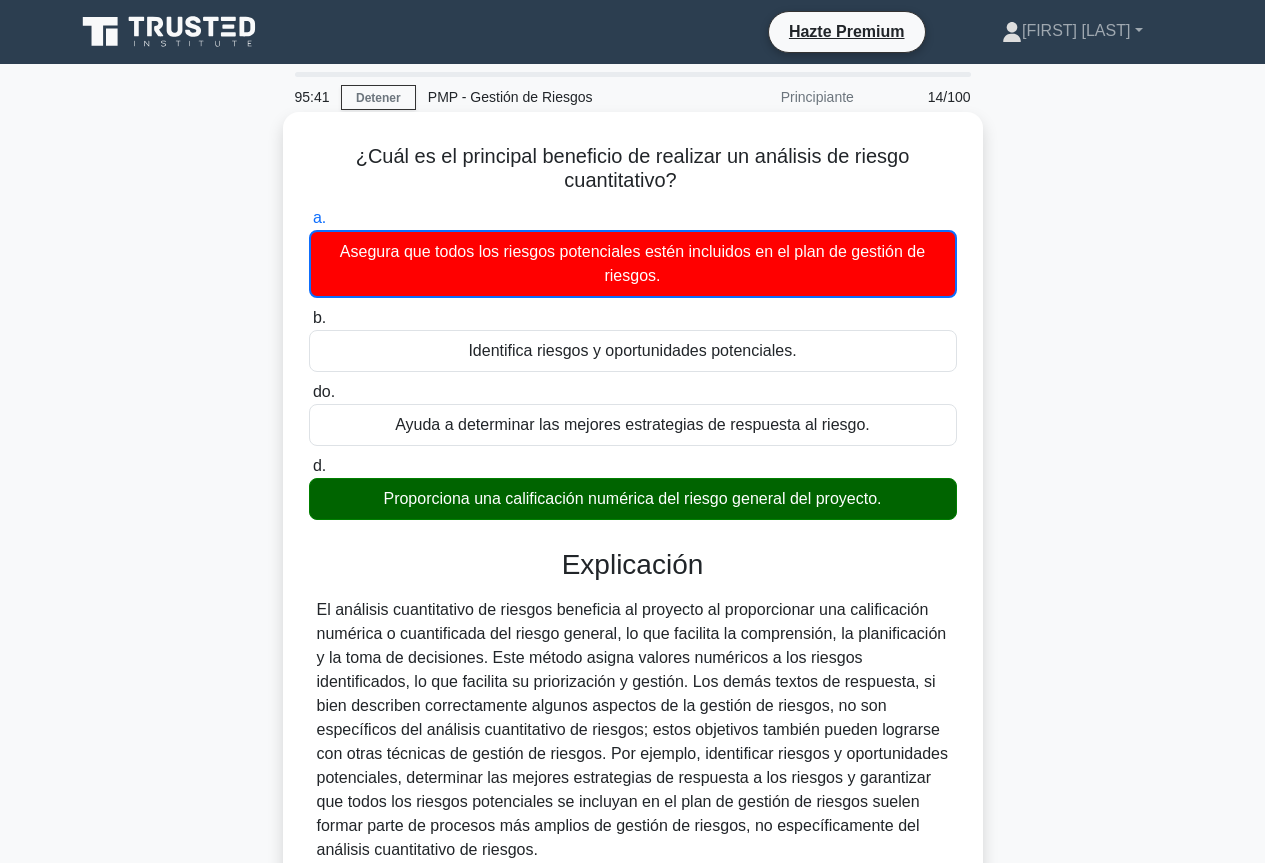 click on "Proporciona una calificación numérica del riesgo general del proyecto." at bounding box center (632, 498) 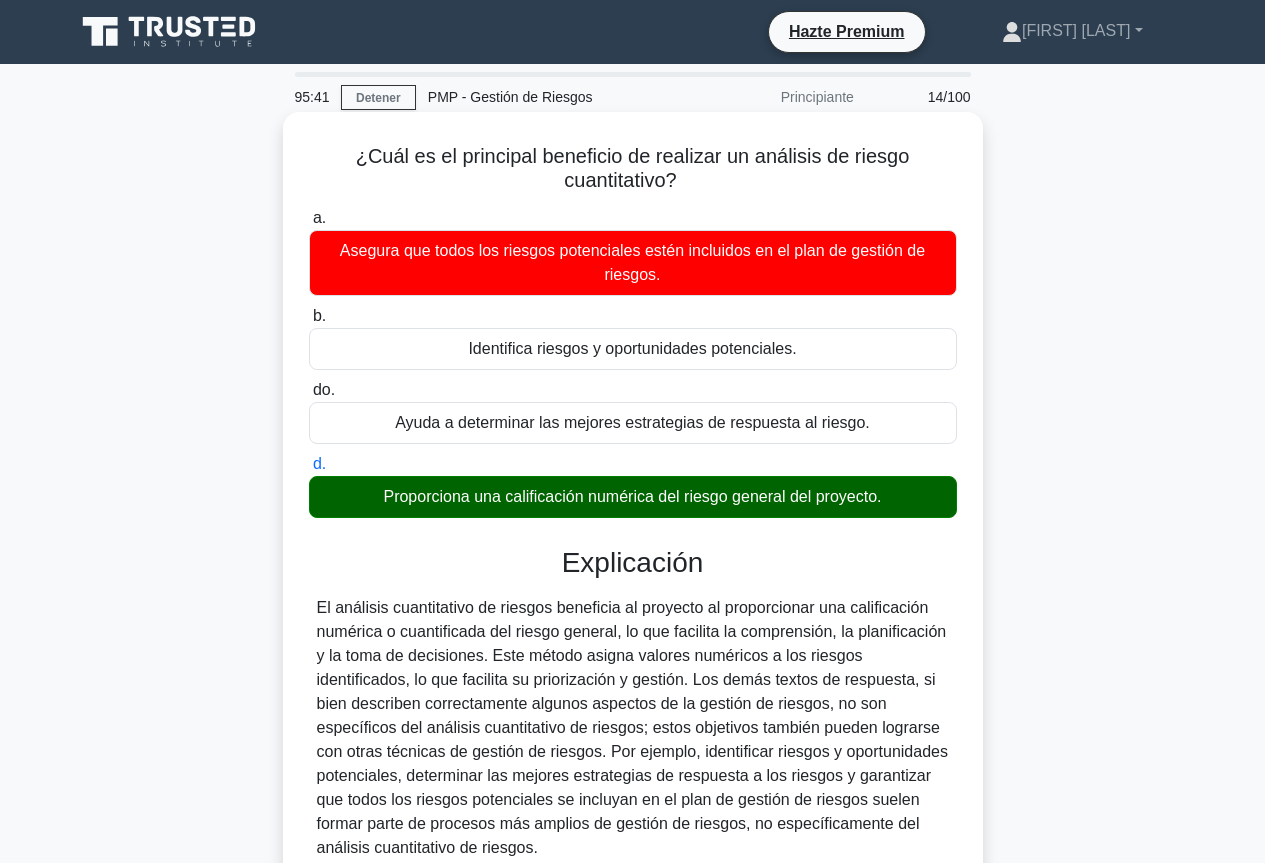 click on "Proporciona una calificación numérica del riesgo general del proyecto." at bounding box center [632, 496] 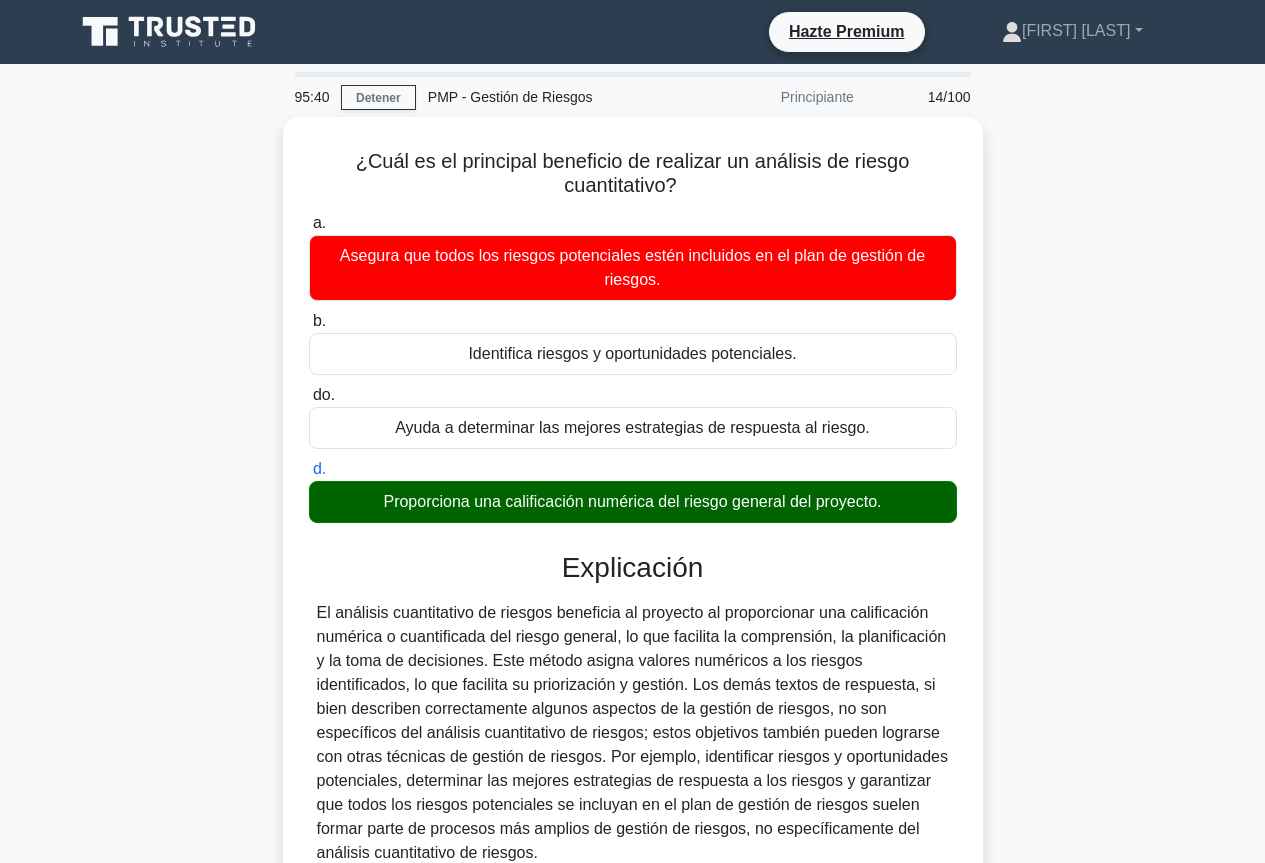 copy on "Proporciona una calificación numérica del riesgo general del proyecto." 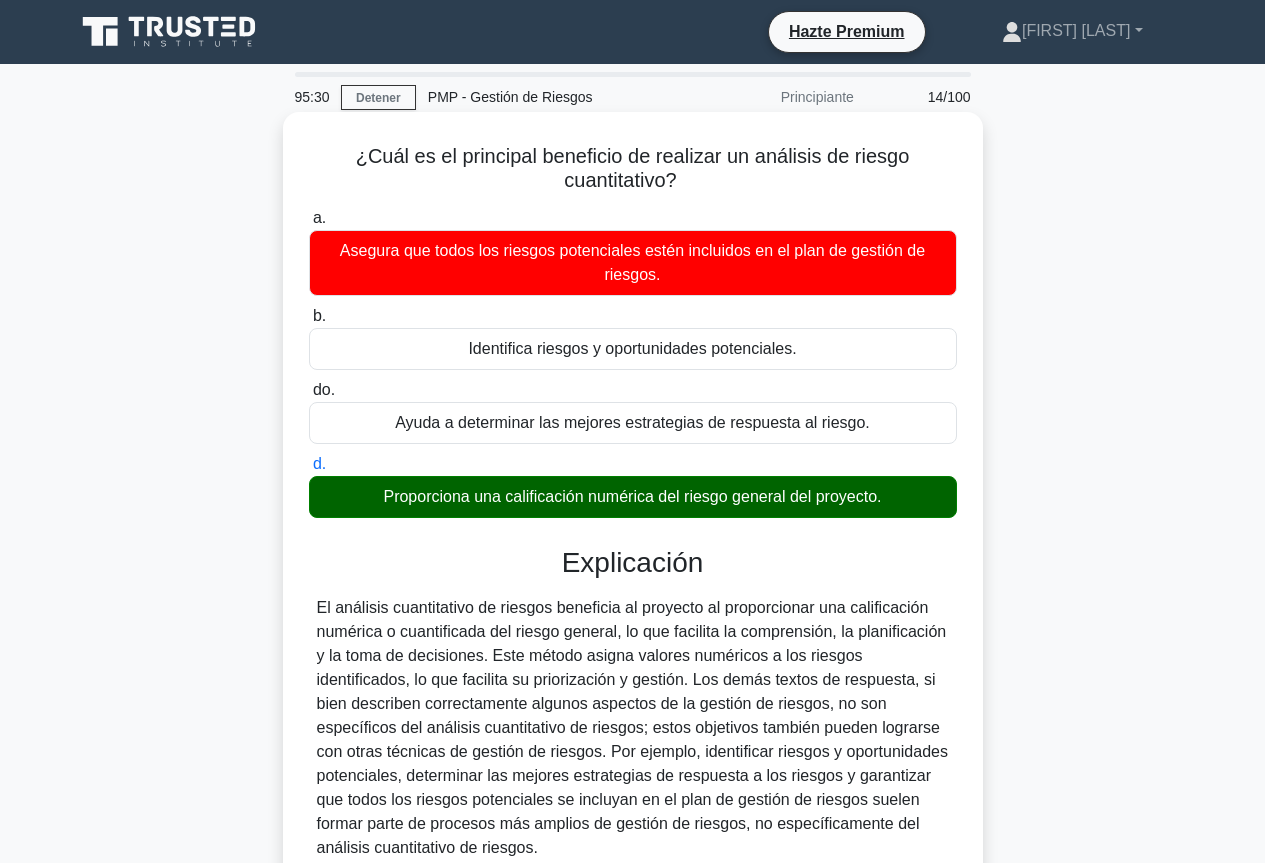 click on "El análisis cuantitativo de riesgos beneficia al proyecto al proporcionar una calificación numérica o cuantificada del riesgo general, lo que facilita la comprensión, la planificación y la toma de decisiones. Este método asigna valores numéricos a los riesgos identificados, lo que facilita su priorización y gestión. Los demás textos de respuesta, si bien describen correctamente algunos aspectos de la gestión de riesgos, no son específicos del análisis cuantitativo de riesgos; estos objetivos también pueden lograrse con otras técnicas de gestión de riesgos. Por ejemplo, identificar riesgos y oportunidades potenciales, determinar las mejores estrategias de respuesta a los riesgos y garantizar que todos los riesgos potenciales se incluyan en el plan de gestión de riesgos suelen formar parte de procesos más amplios de gestión de riesgos, no específicamente del análisis cuantitativo de riesgos." at bounding box center [632, 727] 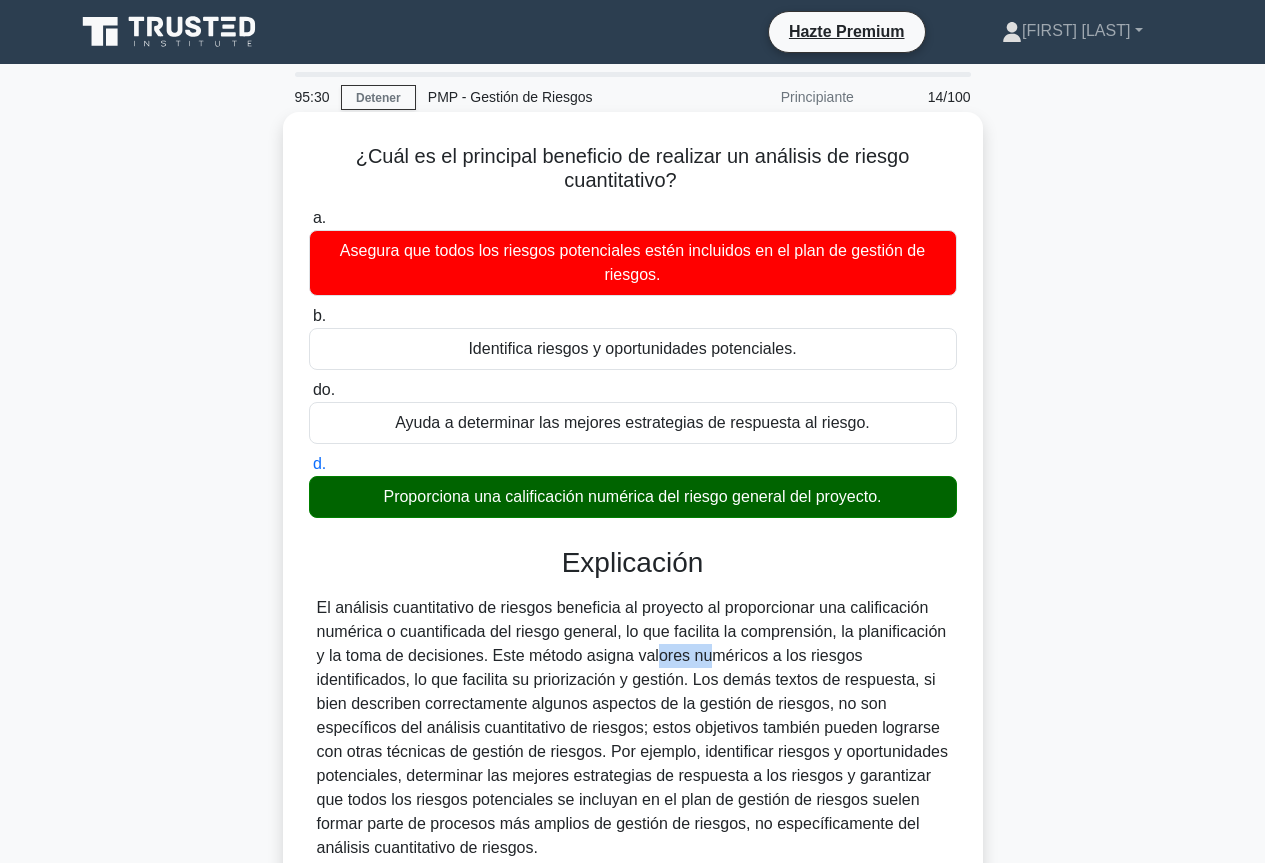 click on "El análisis cuantitativo de riesgos beneficia al proyecto al proporcionar una calificación numérica o cuantificada del riesgo general, lo que facilita la comprensión, la planificación y la toma de decisiones. Este método asigna valores numéricos a los riesgos identificados, lo que facilita su priorización y gestión. Los demás textos de respuesta, si bien describen correctamente algunos aspectos de la gestión de riesgos, no son específicos del análisis cuantitativo de riesgos; estos objetivos también pueden lograrse con otras técnicas de gestión de riesgos. Por ejemplo, identificar riesgos y oportunidades potenciales, determinar las mejores estrategias de respuesta a los riesgos y garantizar que todos los riesgos potenciales se incluyan en el plan de gestión de riesgos suelen formar parte de procesos más amplios de gestión de riesgos, no específicamente del análisis cuantitativo de riesgos." at bounding box center (632, 727) 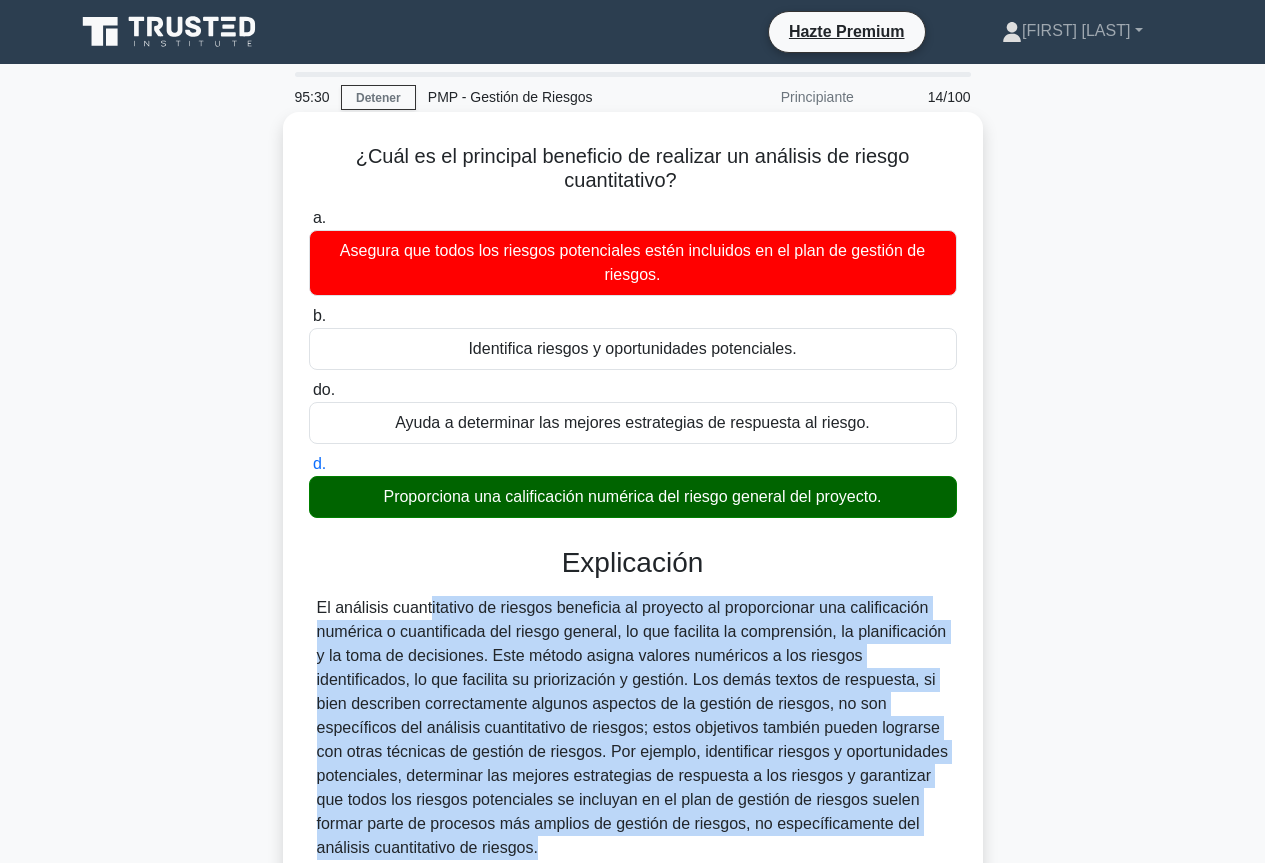 click on "El análisis cuantitativo de riesgos beneficia al proyecto al proporcionar una calificación numérica o cuantificada del riesgo general, lo que facilita la comprensión, la planificación y la toma de decisiones. Este método asigna valores numéricos a los riesgos identificados, lo que facilita su priorización y gestión. Los demás textos de respuesta, si bien describen correctamente algunos aspectos de la gestión de riesgos, no son específicos del análisis cuantitativo de riesgos; estos objetivos también pueden lograrse con otras técnicas de gestión de riesgos. Por ejemplo, identificar riesgos y oportunidades potenciales, determinar las mejores estrategias de respuesta a los riesgos y garantizar que todos los riesgos potenciales se incluyan en el plan de gestión de riesgos suelen formar parte de procesos más amplios de gestión de riesgos, no específicamente del análisis cuantitativo de riesgos." at bounding box center (632, 727) 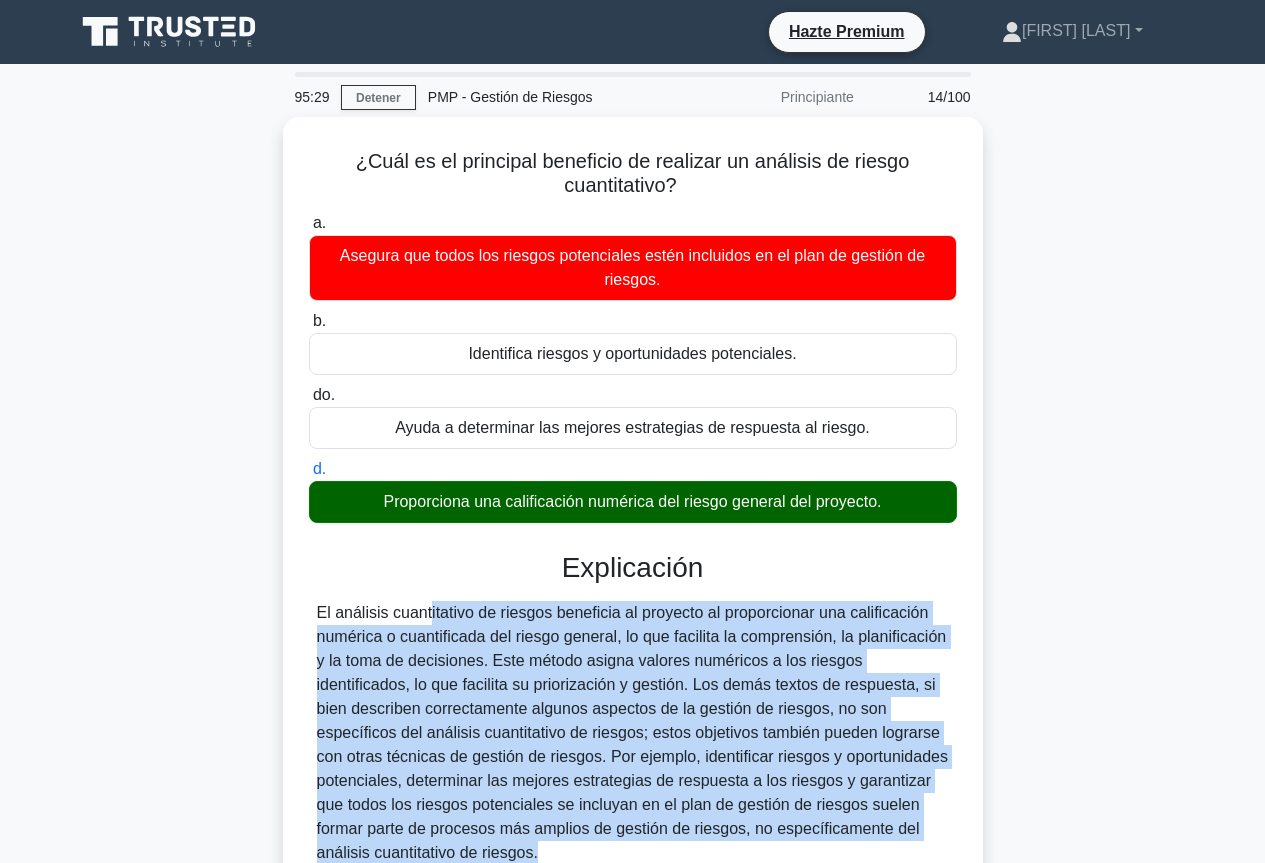 copy on "El análisis cuantitativo de riesgos beneficia al proyecto al proporcionar una calificación numérica o cuantificada del riesgo general, lo que facilita la comprensión, la planificación y la toma de decisiones. Este método asigna valores numéricos a los riesgos identificados, lo que facilita su priorización y gestión. Los demás textos de respuesta, si bien describen correctamente algunos aspectos de la gestión de riesgos, no son específicos del análisis cuantitativo de riesgos; estos objetivos también pueden lograrse con otras técnicas de gestión de riesgos. Por ejemplo, identificar riesgos y oportunidades potenciales, determinar las mejores estrategias de respuesta a los riesgos y garantizar que todos los riesgos potenciales se incluyan en el plan de gestión de riesgos suelen formar parte de procesos más amplios de gestión de riesgos, no específicamente del análisis cuantitativo de riesgos." 